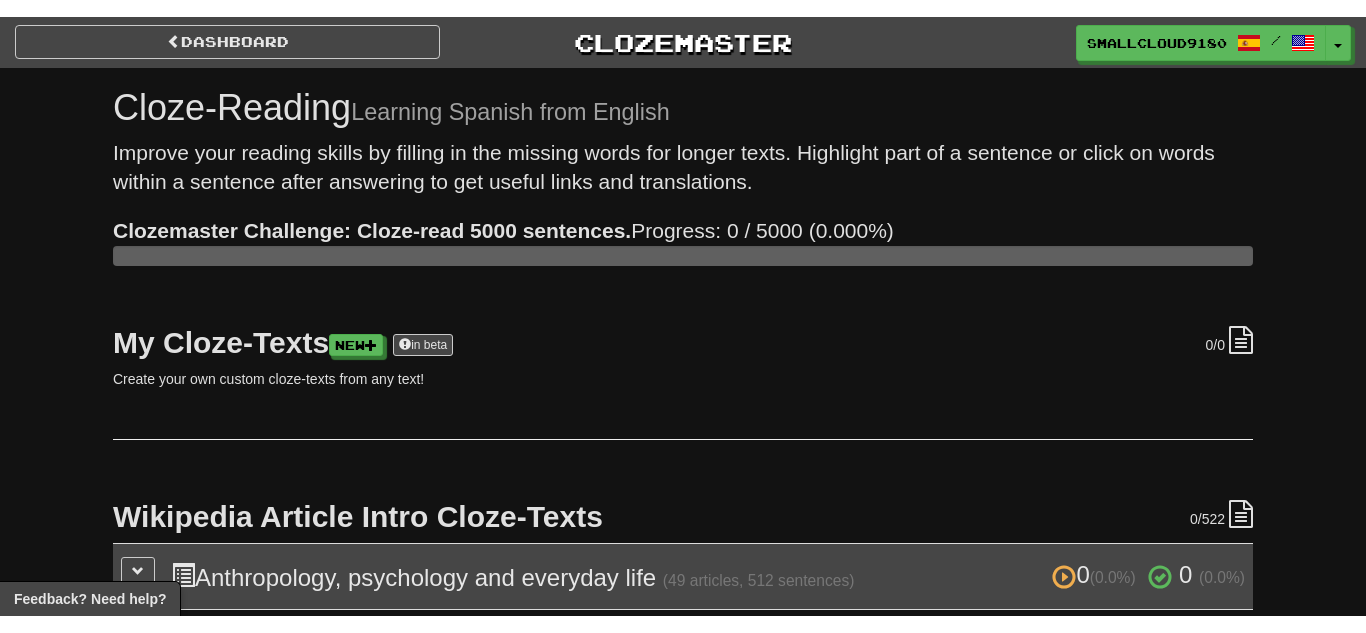 scroll, scrollTop: 0, scrollLeft: 0, axis: both 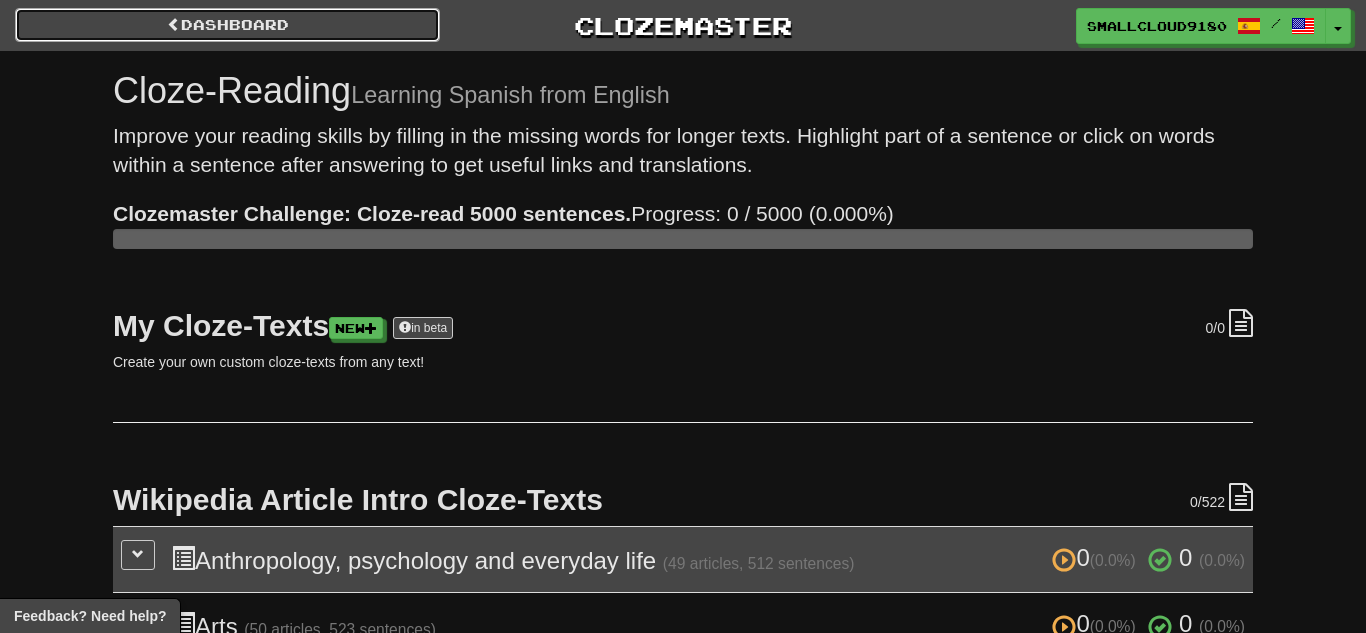 click on "Dashboard" at bounding box center (227, 25) 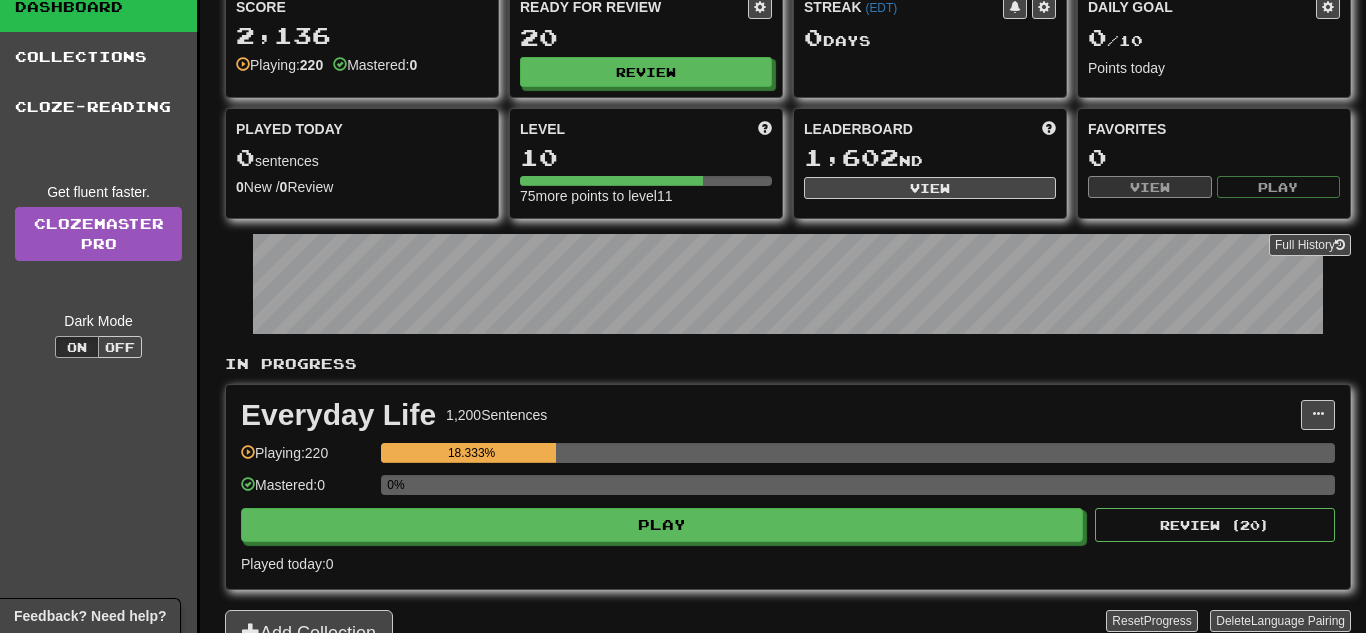 scroll, scrollTop: 76, scrollLeft: 0, axis: vertical 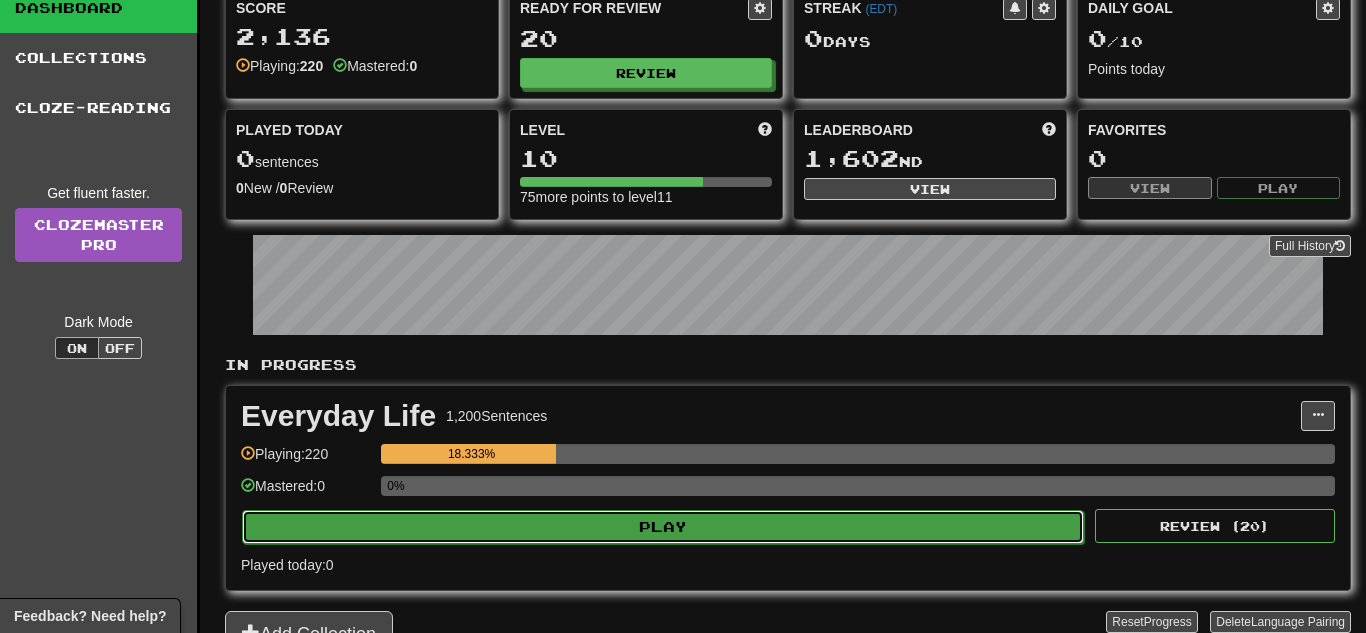 click on "Play" at bounding box center (663, 527) 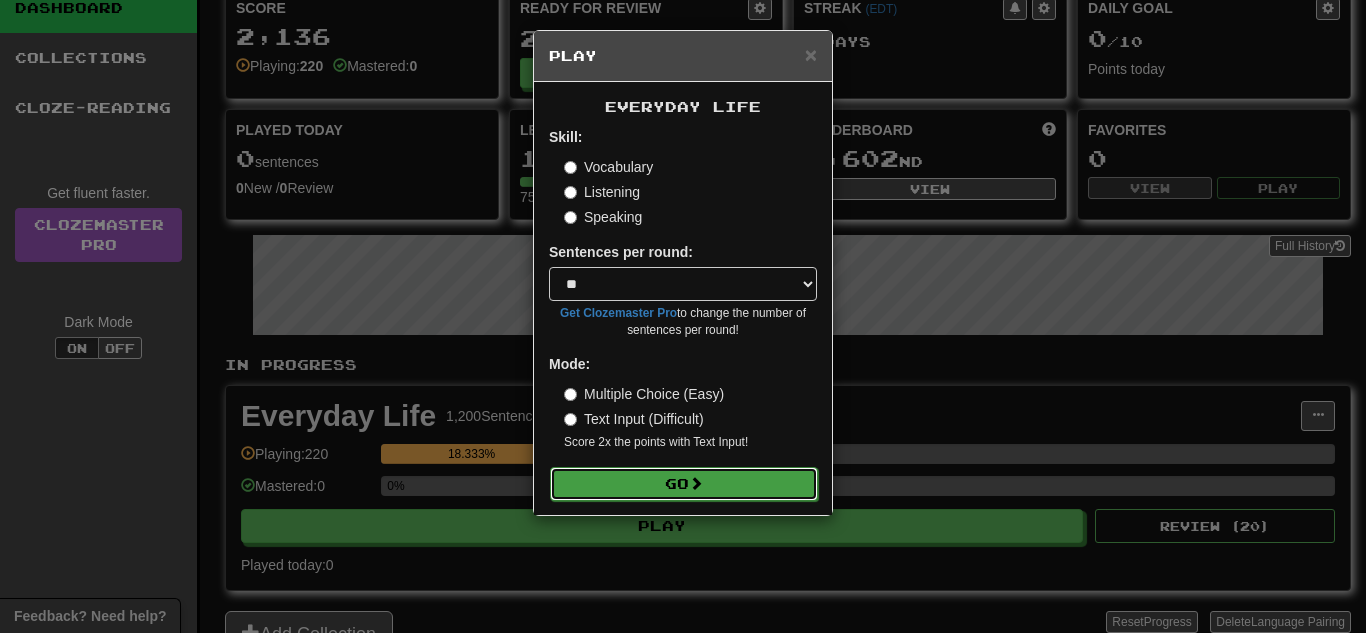 click at bounding box center [696, 483] 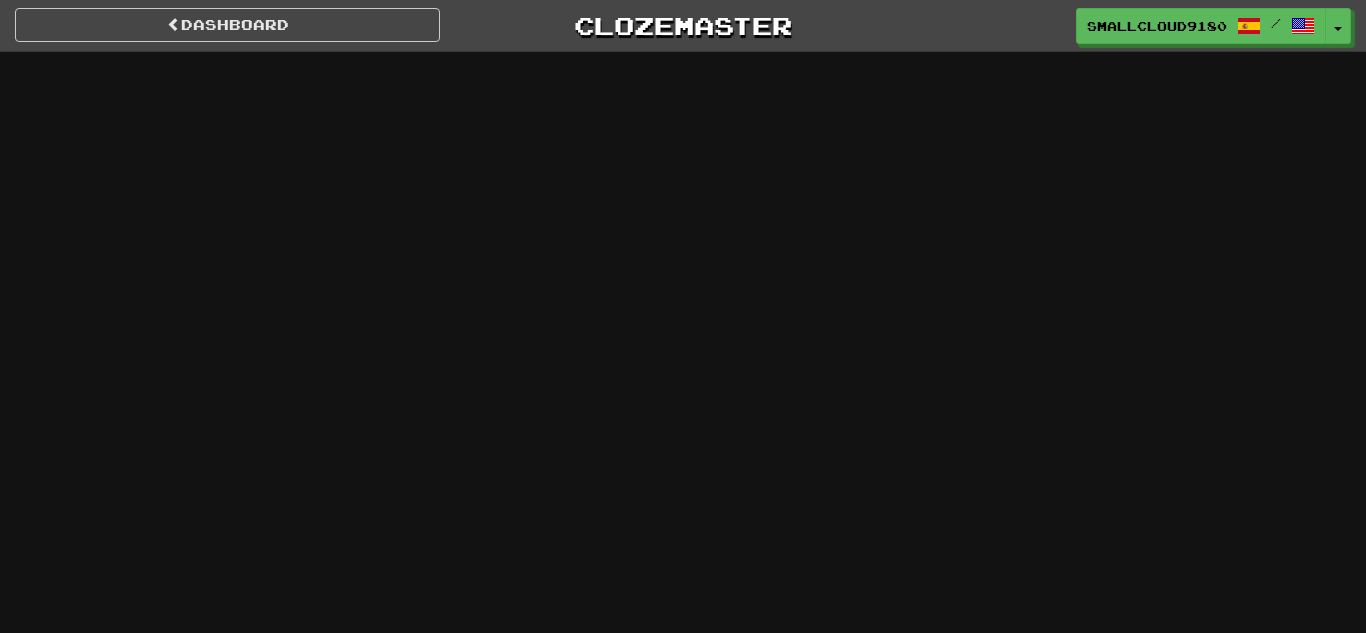 scroll, scrollTop: 0, scrollLeft: 0, axis: both 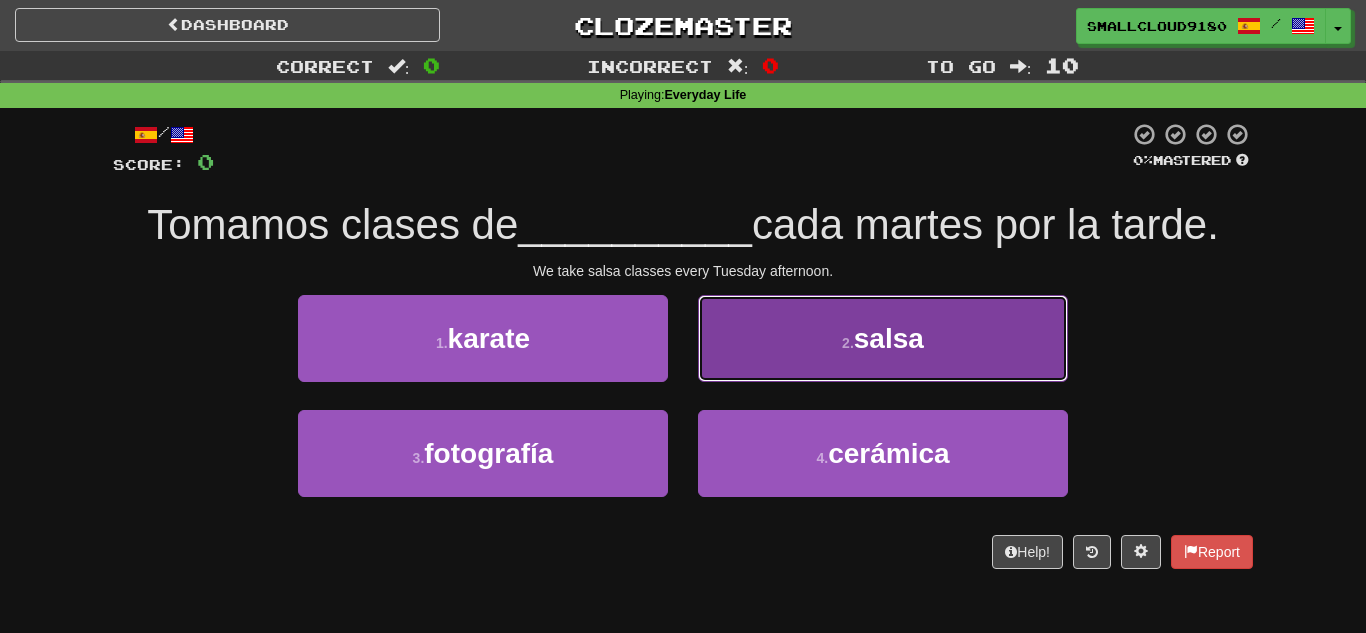 click on "2 .  salsa" at bounding box center (883, 338) 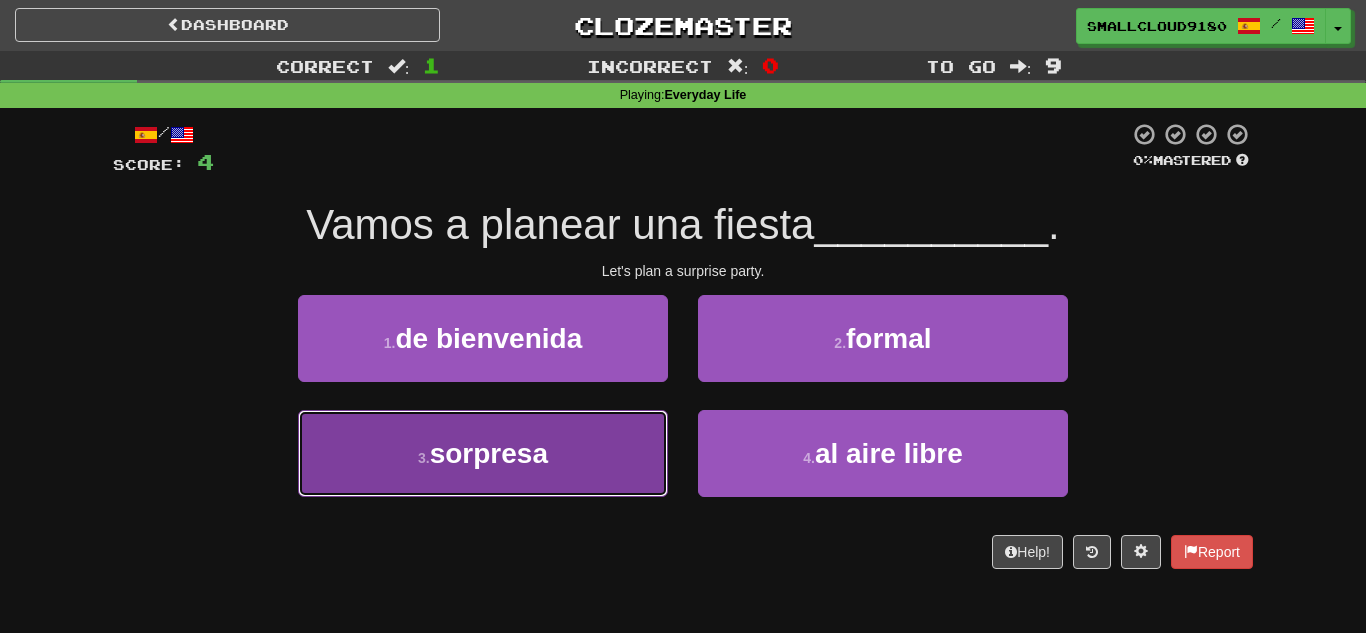 click on "sorpresa" at bounding box center [489, 453] 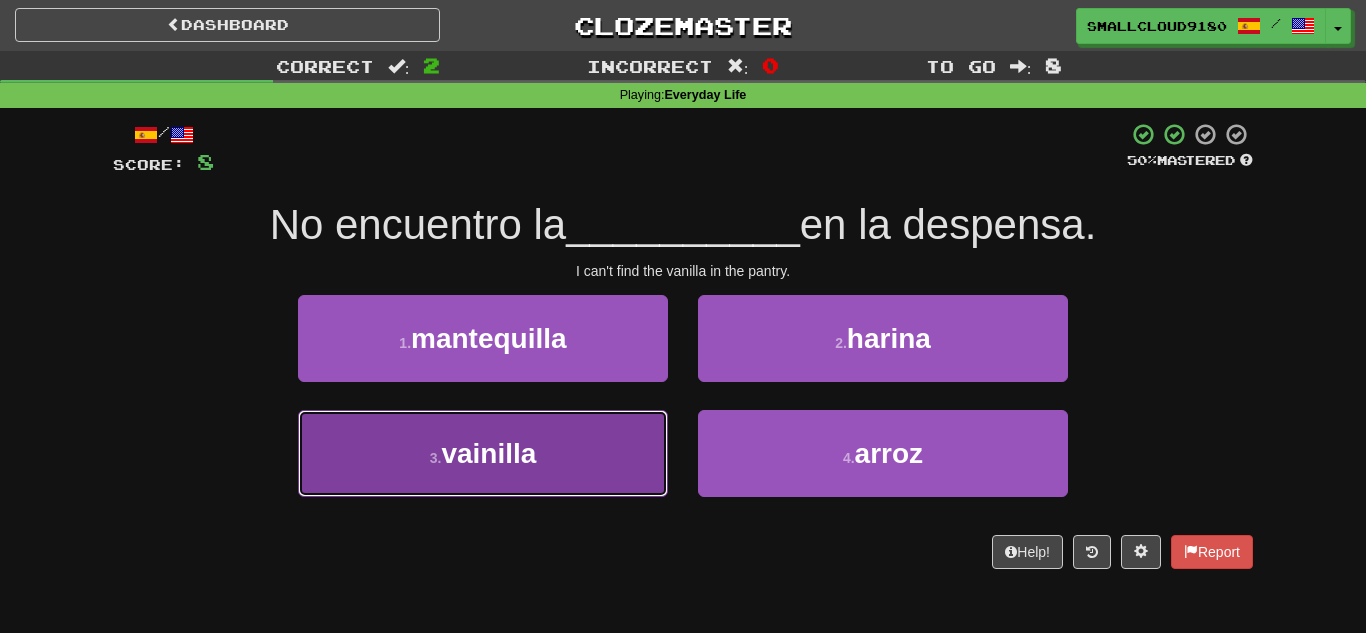 click on "vainilla" at bounding box center [488, 453] 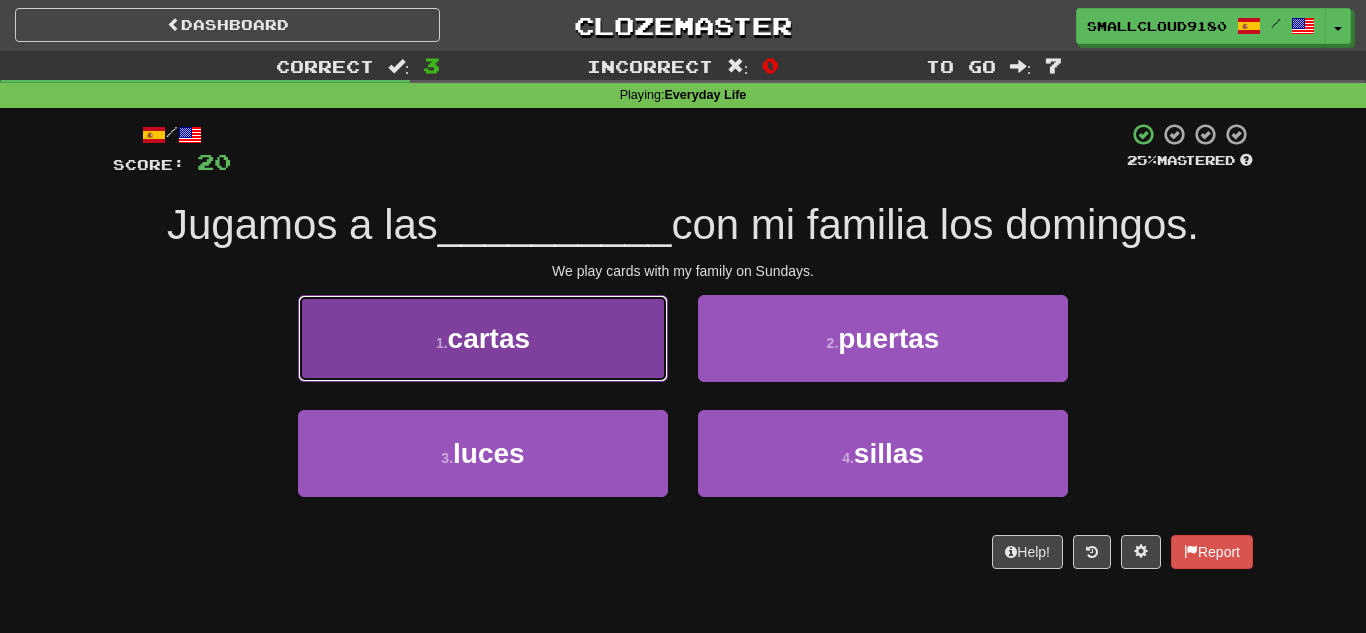 click on "1 .  cartas" at bounding box center [483, 338] 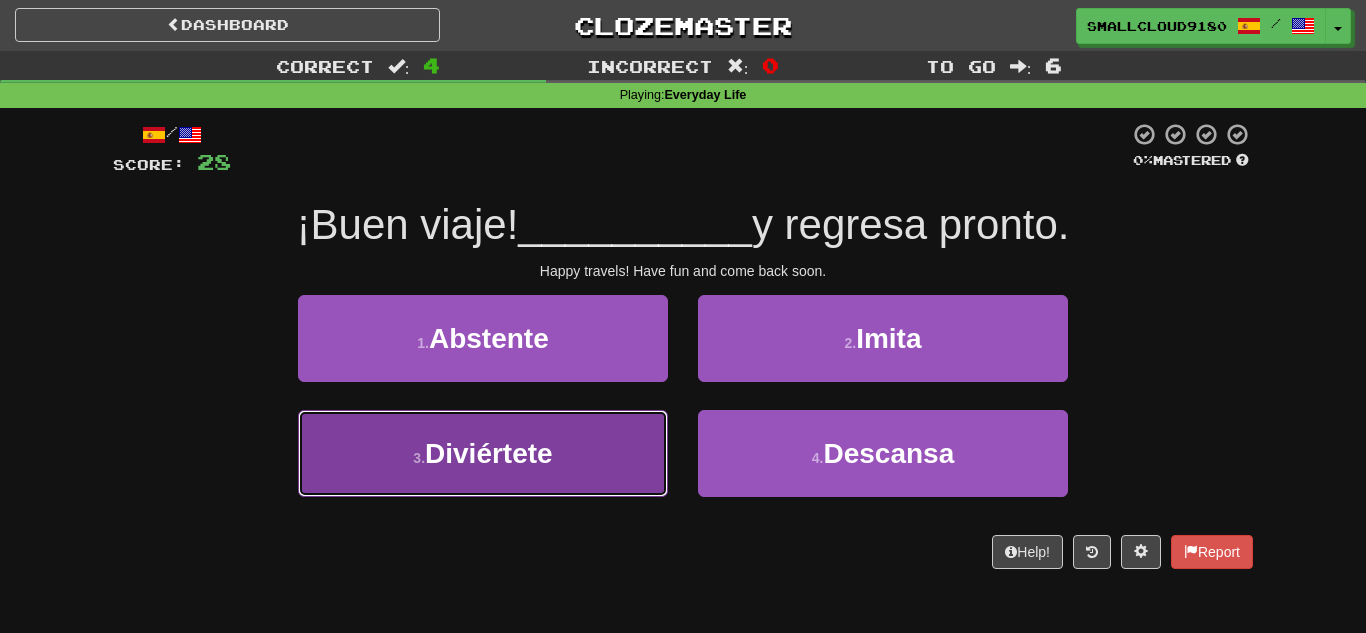 click on "3 .  Diviértete" at bounding box center (483, 453) 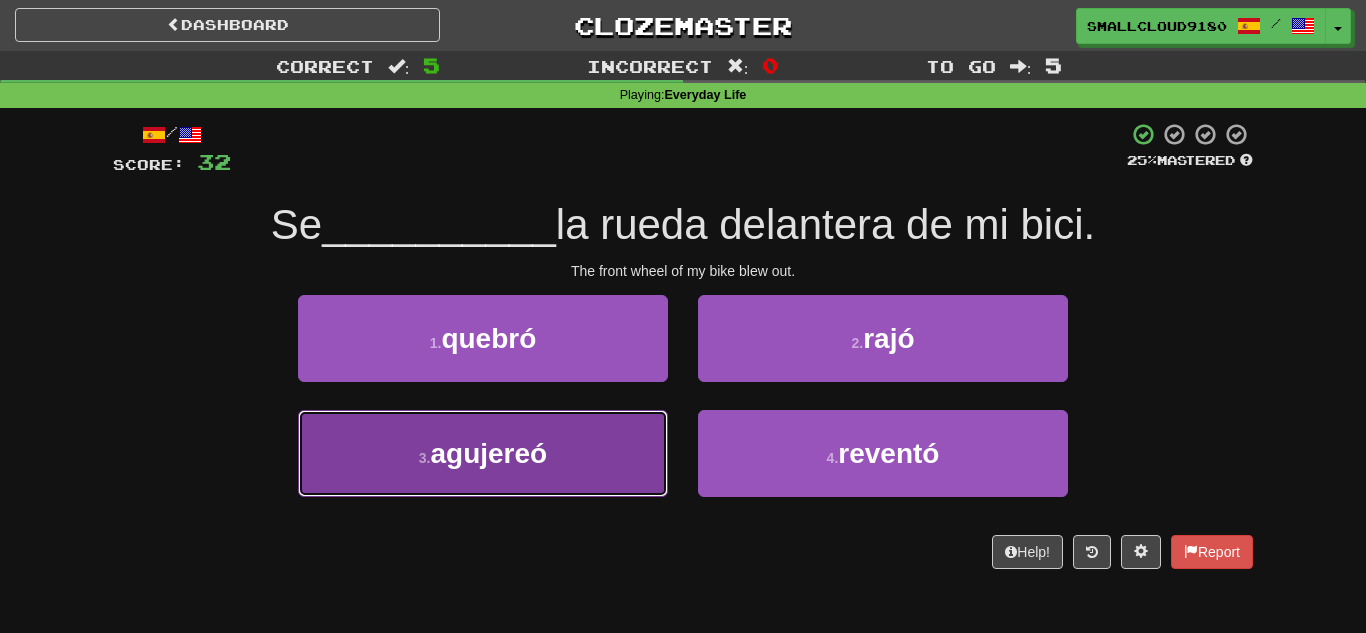 click on "3 .  agujereó" at bounding box center (483, 453) 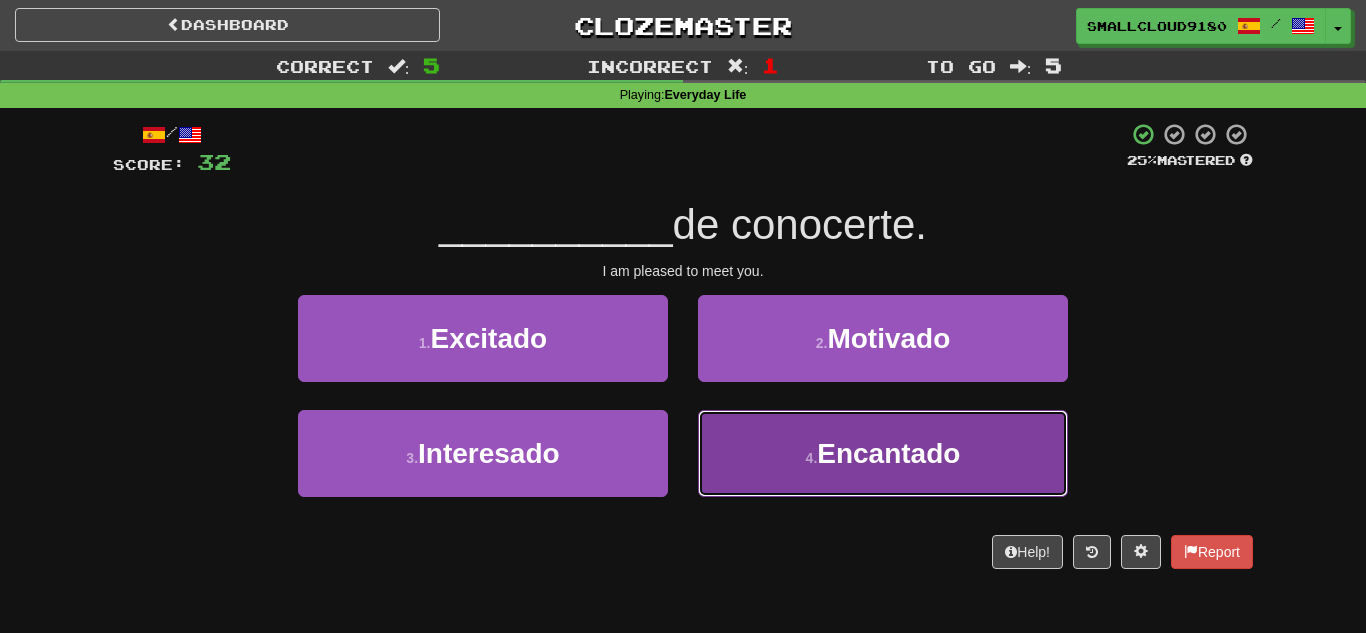 click on "4 .  Encantado" at bounding box center [883, 453] 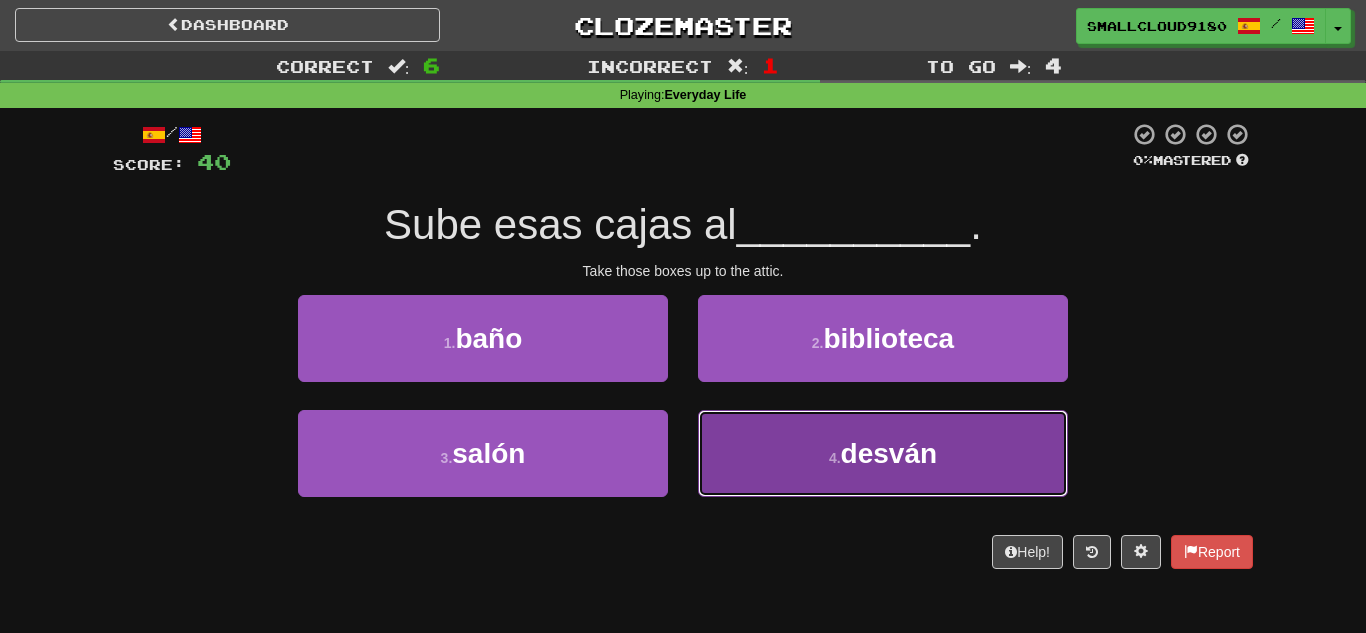 click on "desván" at bounding box center [889, 453] 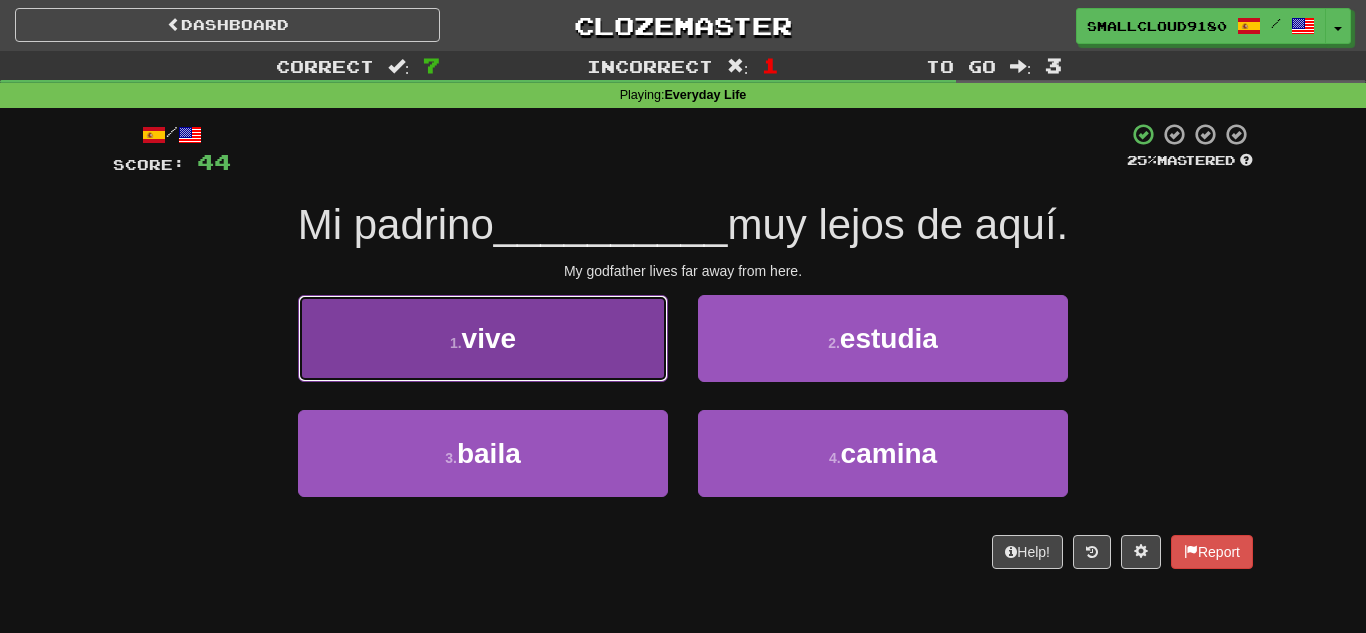 click on "1 .  vive" at bounding box center [483, 338] 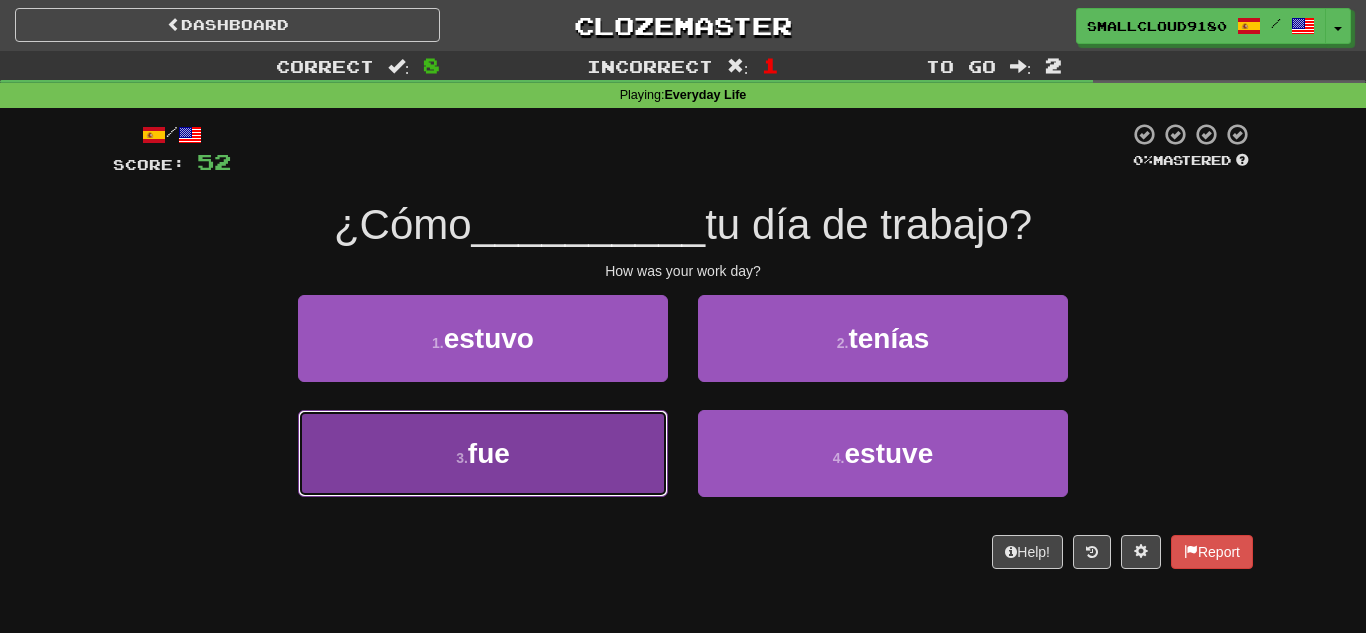 click on "3 .  fue" at bounding box center [483, 453] 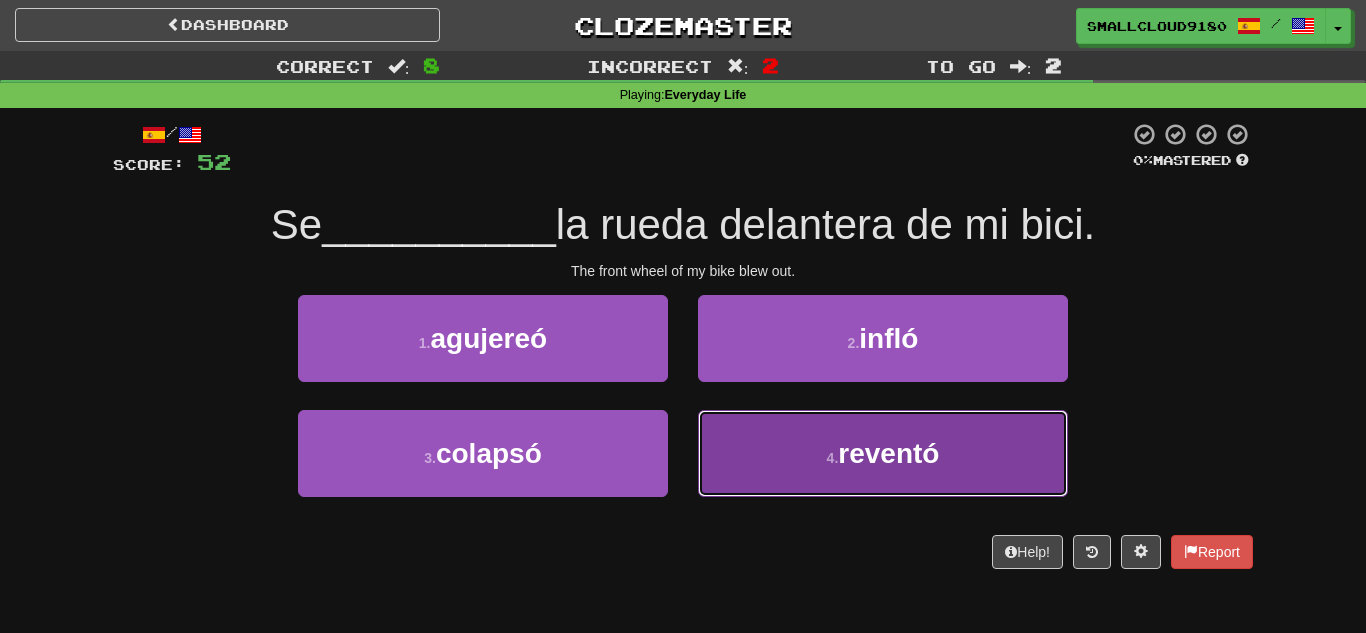 click on "4 .  reventó" at bounding box center [883, 453] 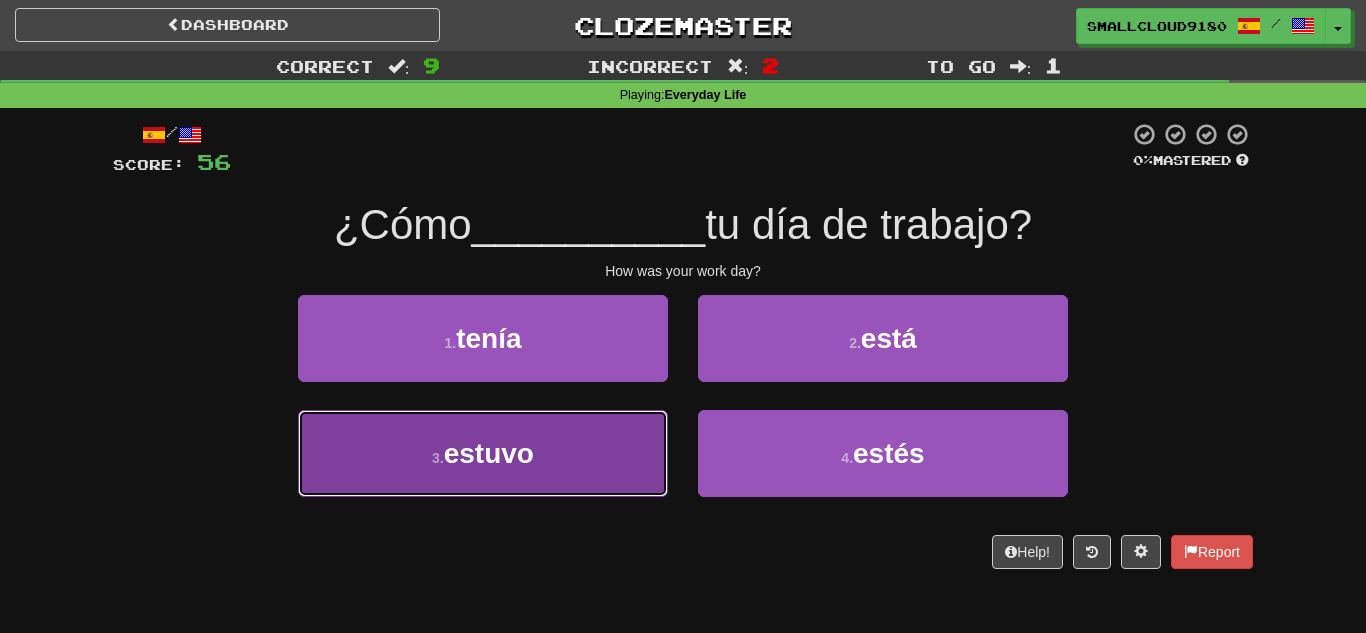 click on "3 .  estuvo" at bounding box center (483, 453) 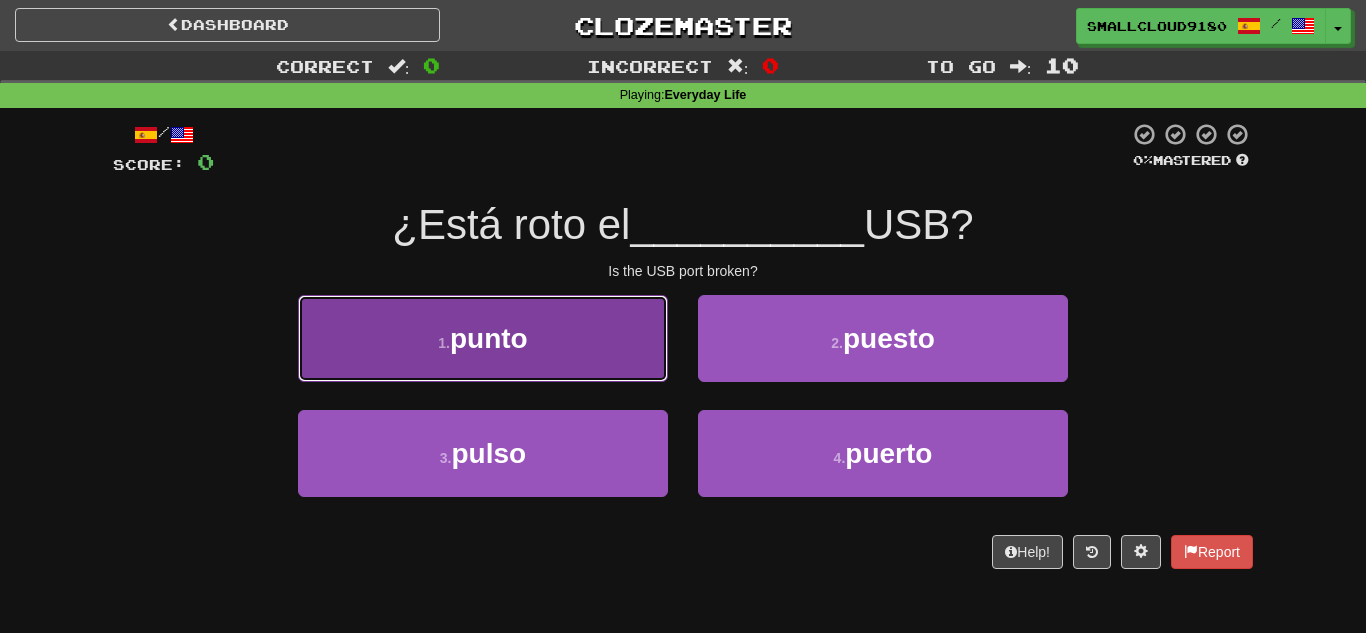 click on "1 .  punto" at bounding box center (483, 338) 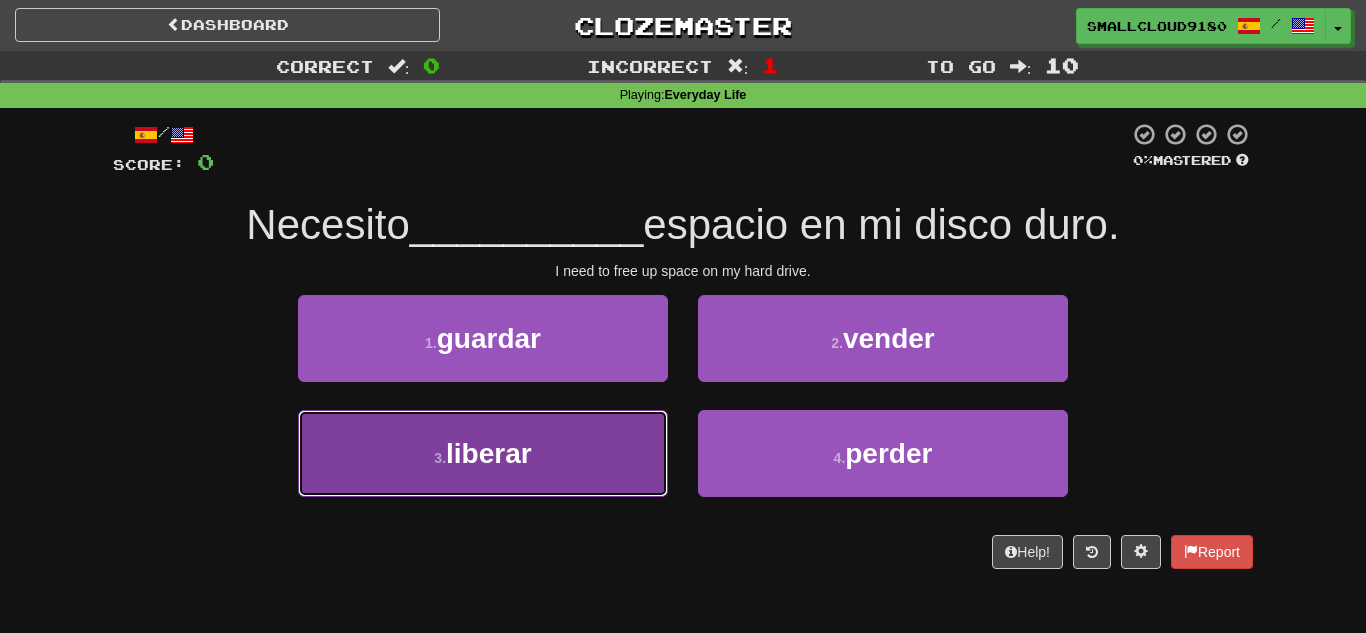 click on "3 .  liberar" at bounding box center (483, 453) 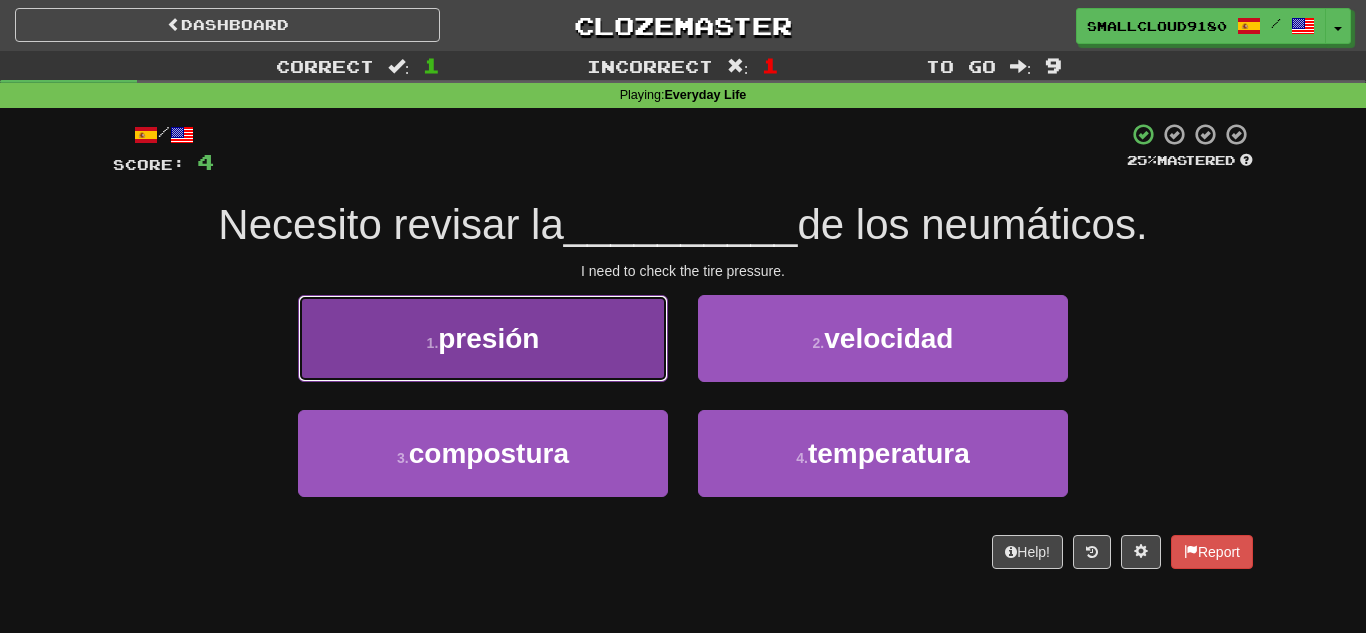 click on "1 .  presión" at bounding box center [483, 338] 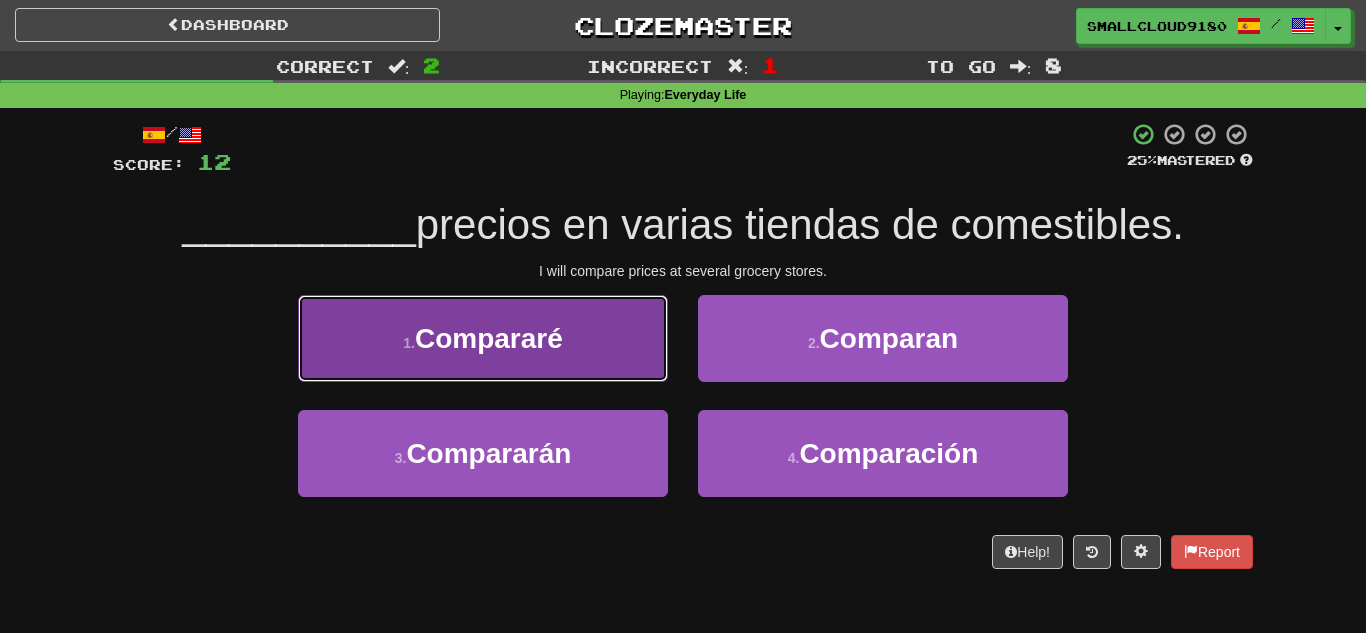 click on "Compararé" at bounding box center (489, 338) 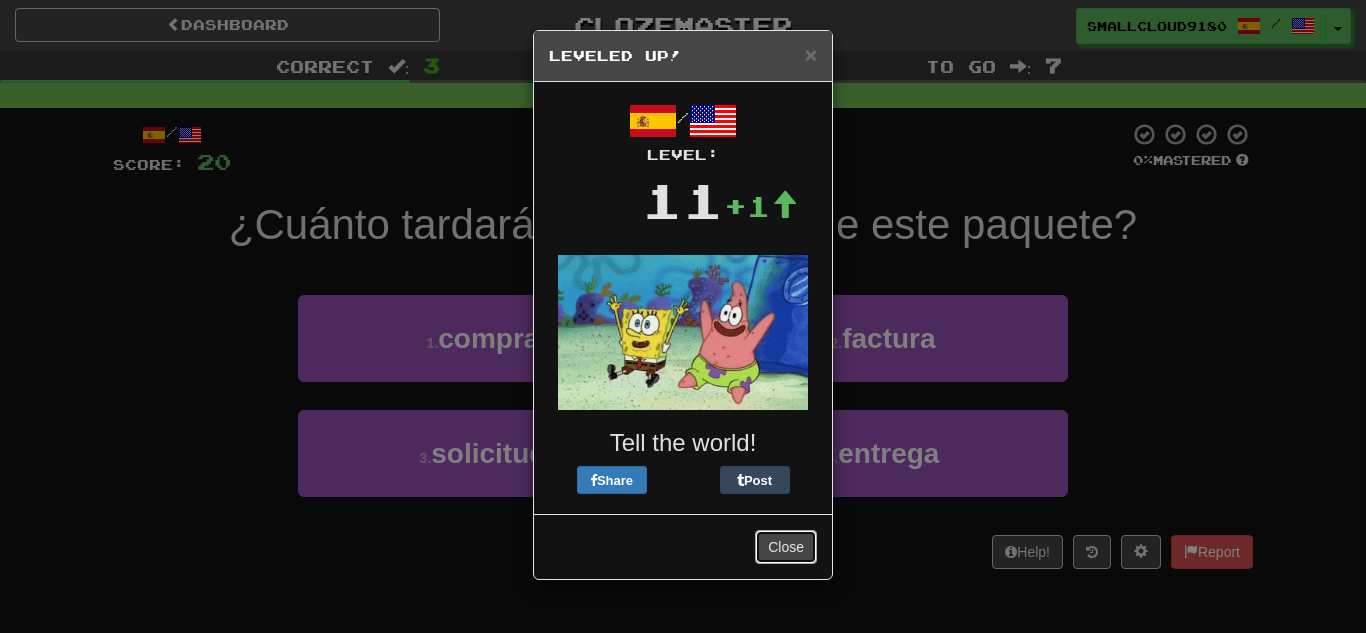 click on "Close" at bounding box center (786, 547) 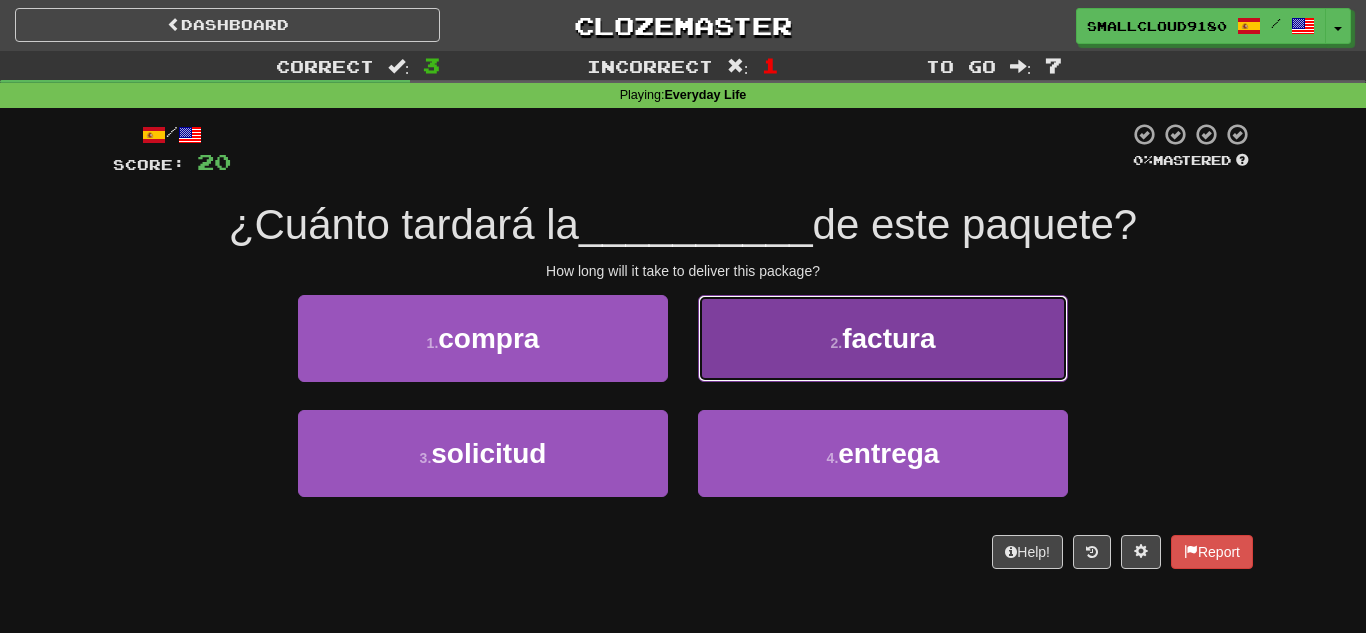 click on "factura" at bounding box center [888, 338] 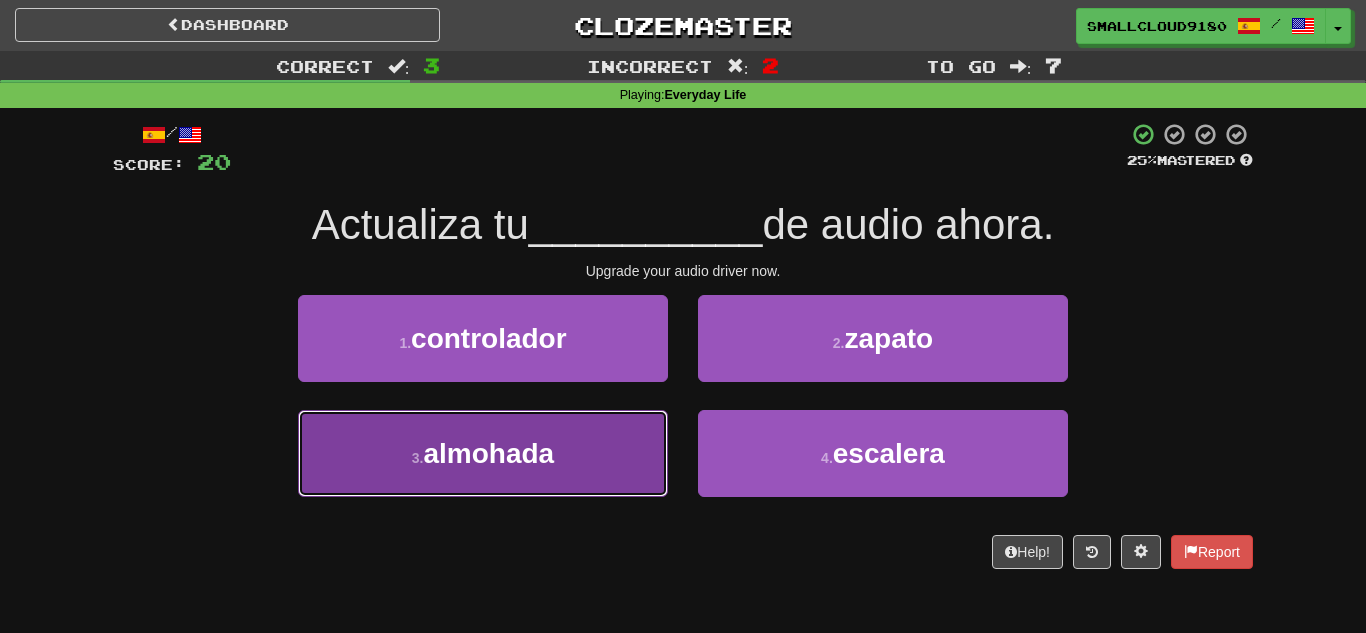 click on "3 .  almohada" at bounding box center [483, 453] 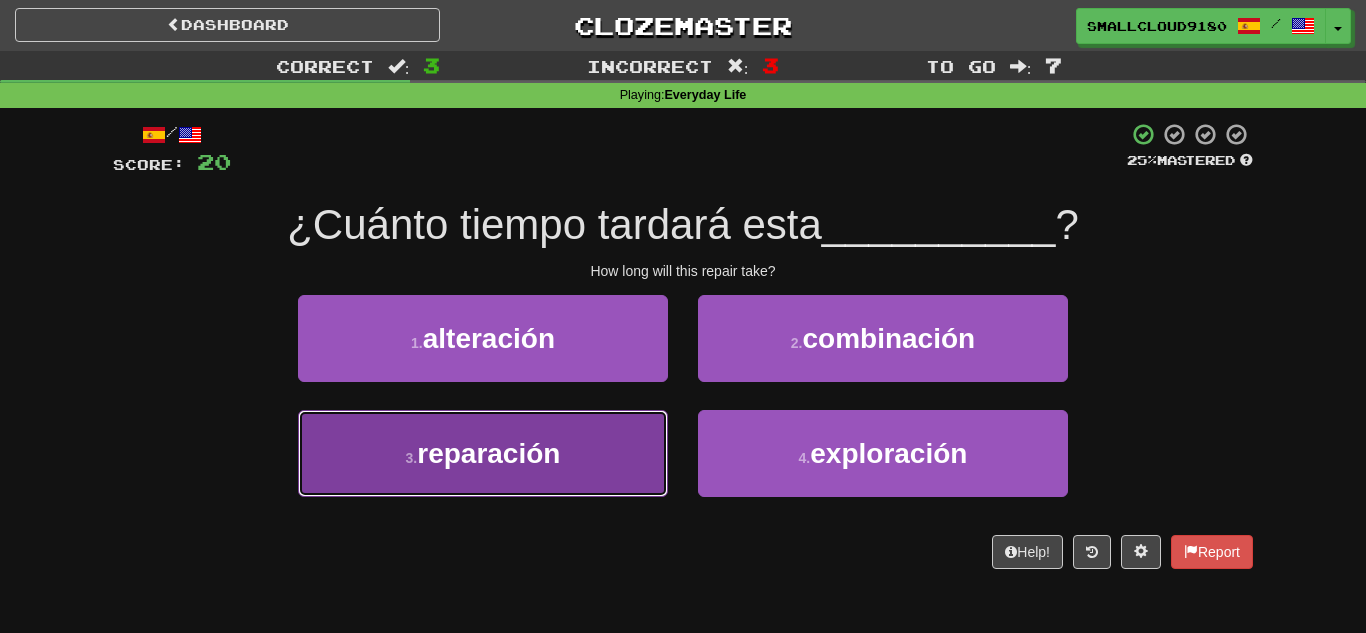 click on "3 .  reparación" at bounding box center [483, 453] 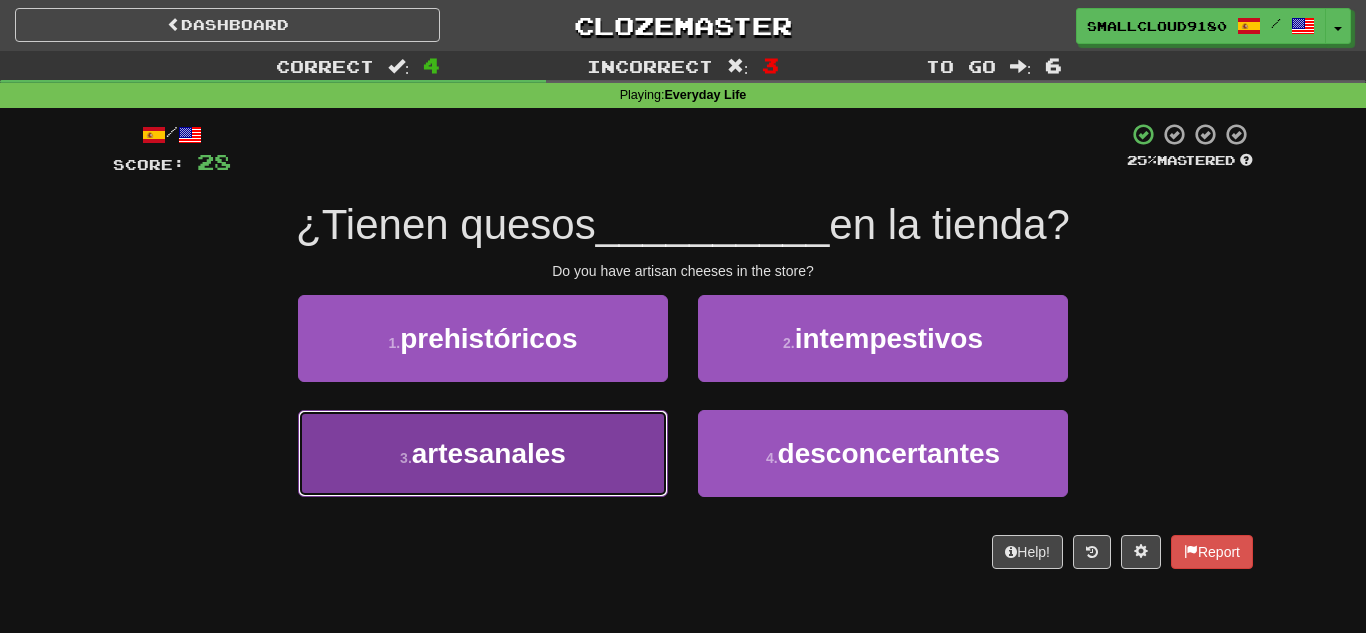 click on "3 .  artesanales" at bounding box center [483, 453] 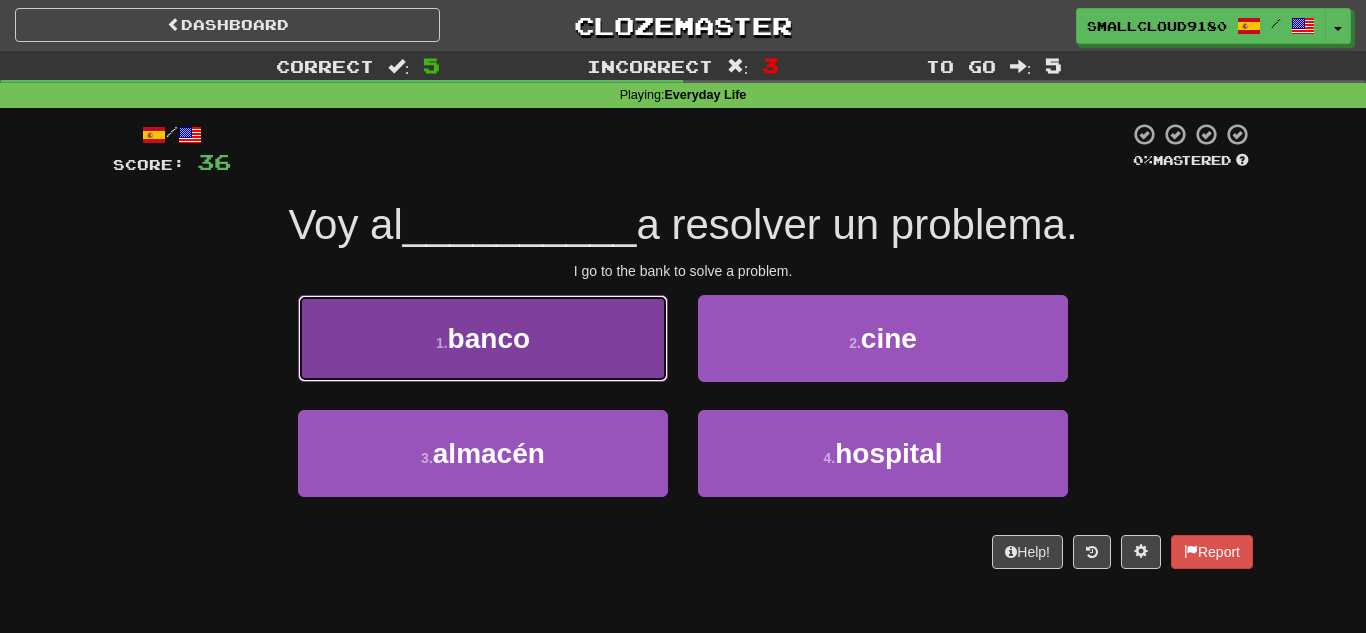 click on "1 .  banco" at bounding box center (483, 338) 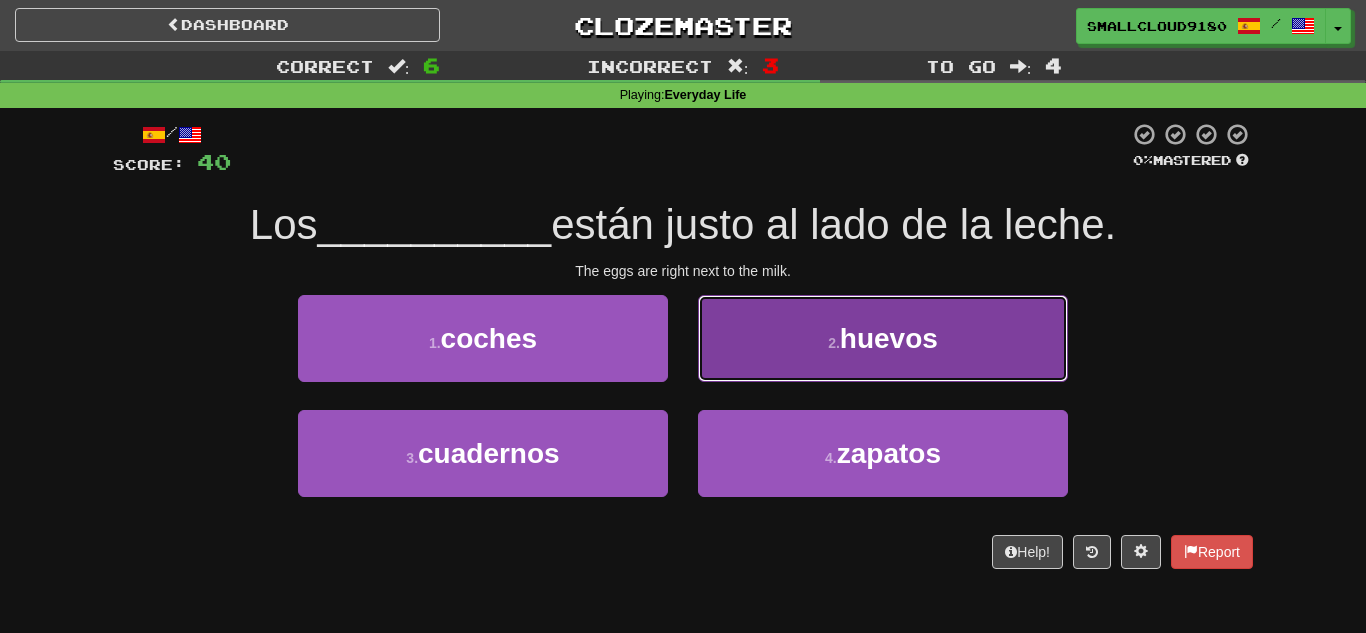 click on "2 .  huevos" at bounding box center (883, 338) 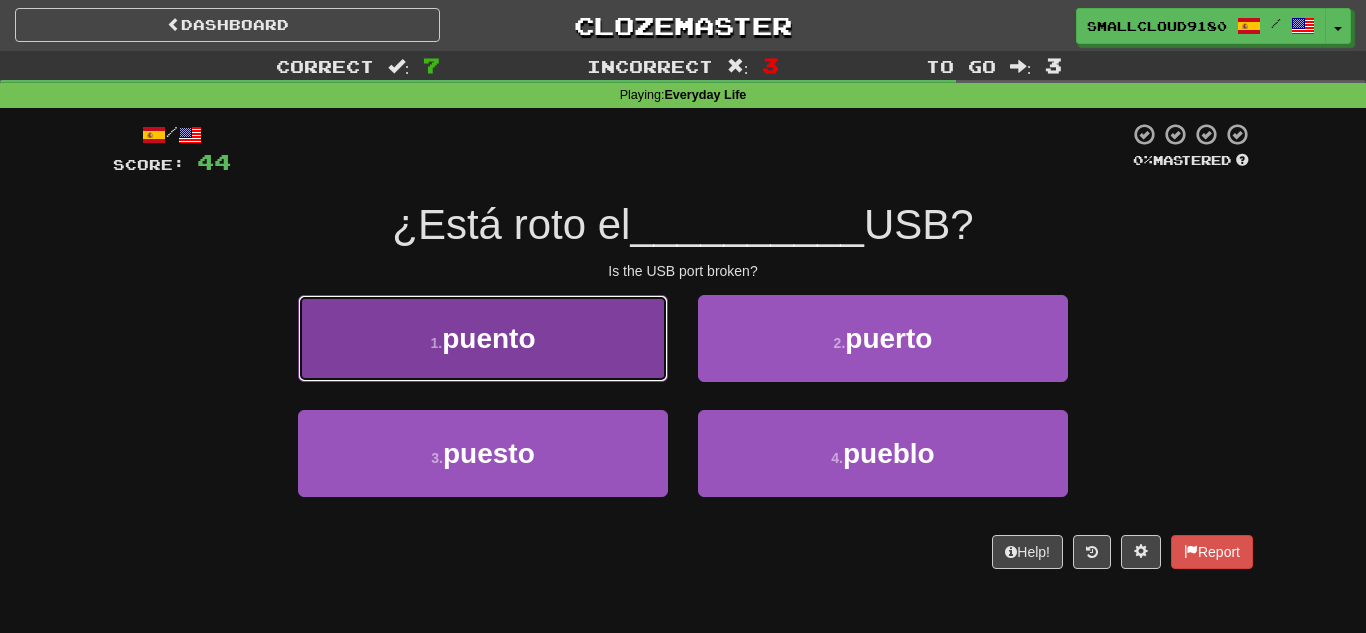 click on "1 .  puento" at bounding box center [483, 338] 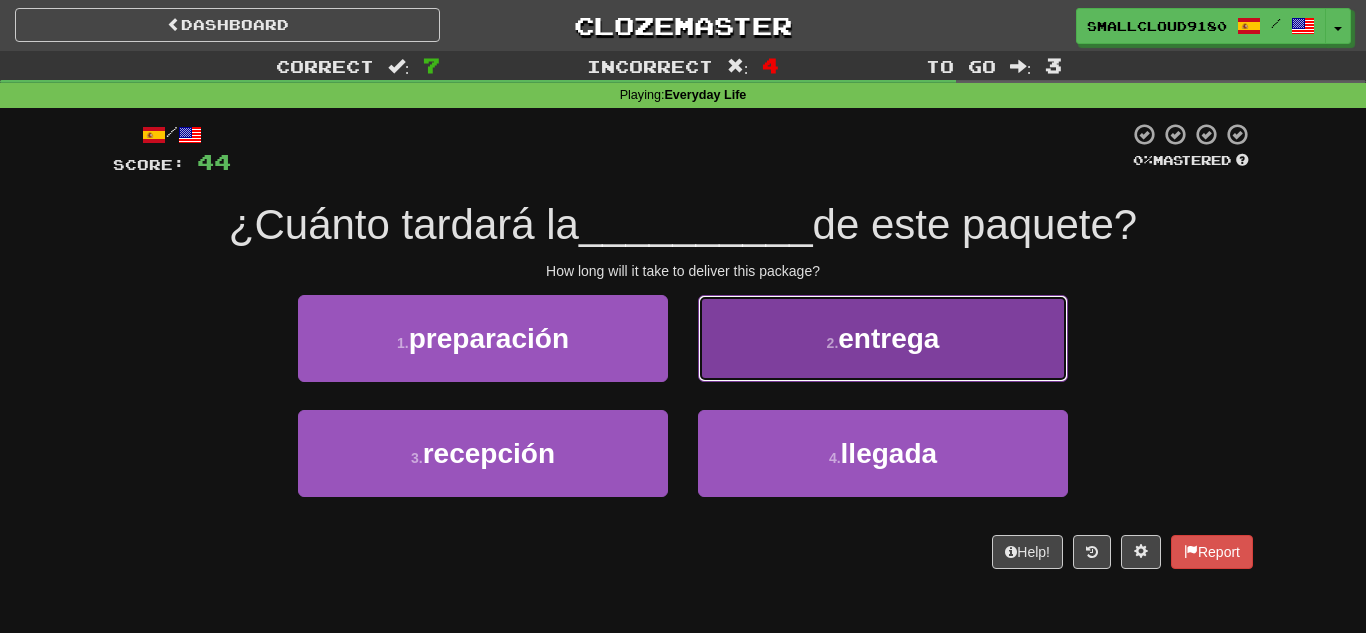 click on "2 .  entrega" at bounding box center [883, 338] 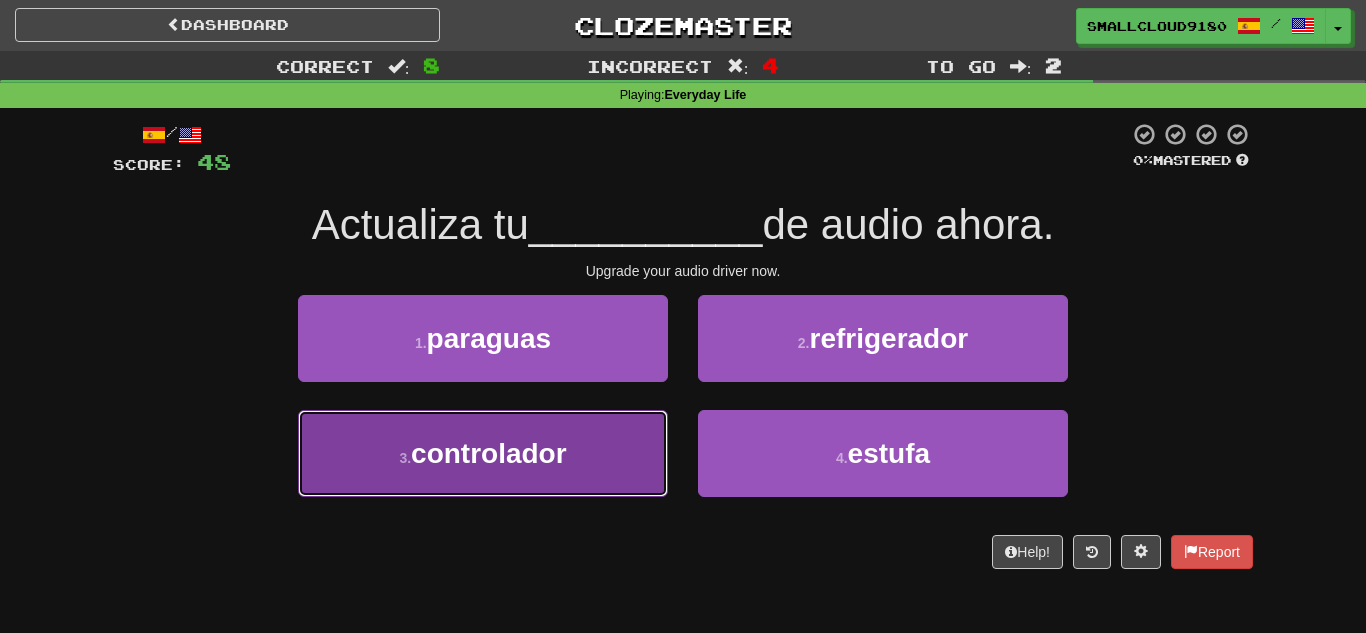 click on "controlador" at bounding box center [489, 453] 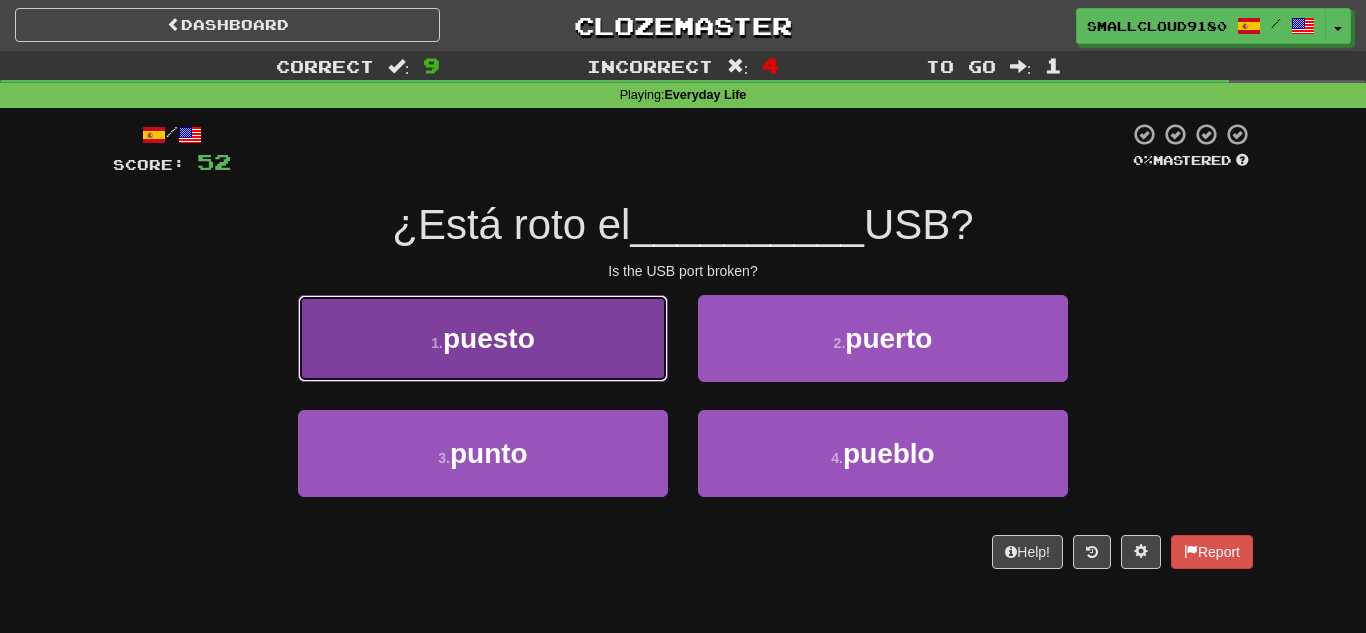 click on "1 .  puesto" at bounding box center (483, 338) 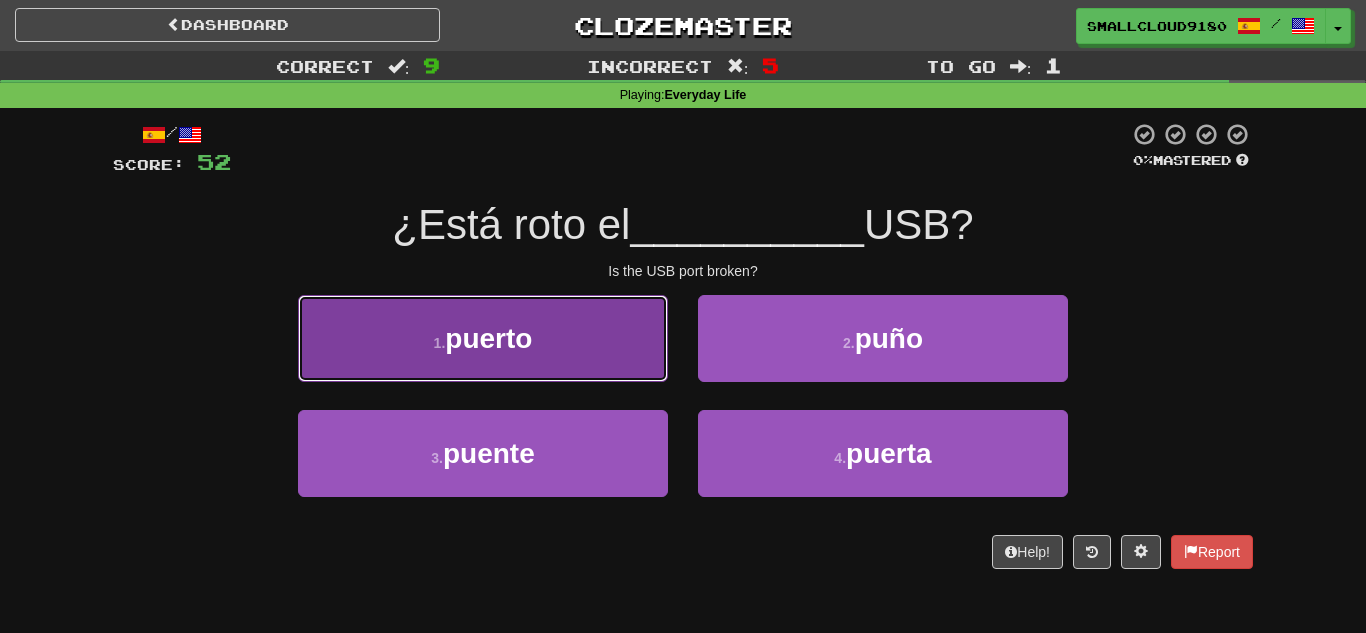 click on "1 .  puerto" at bounding box center (483, 338) 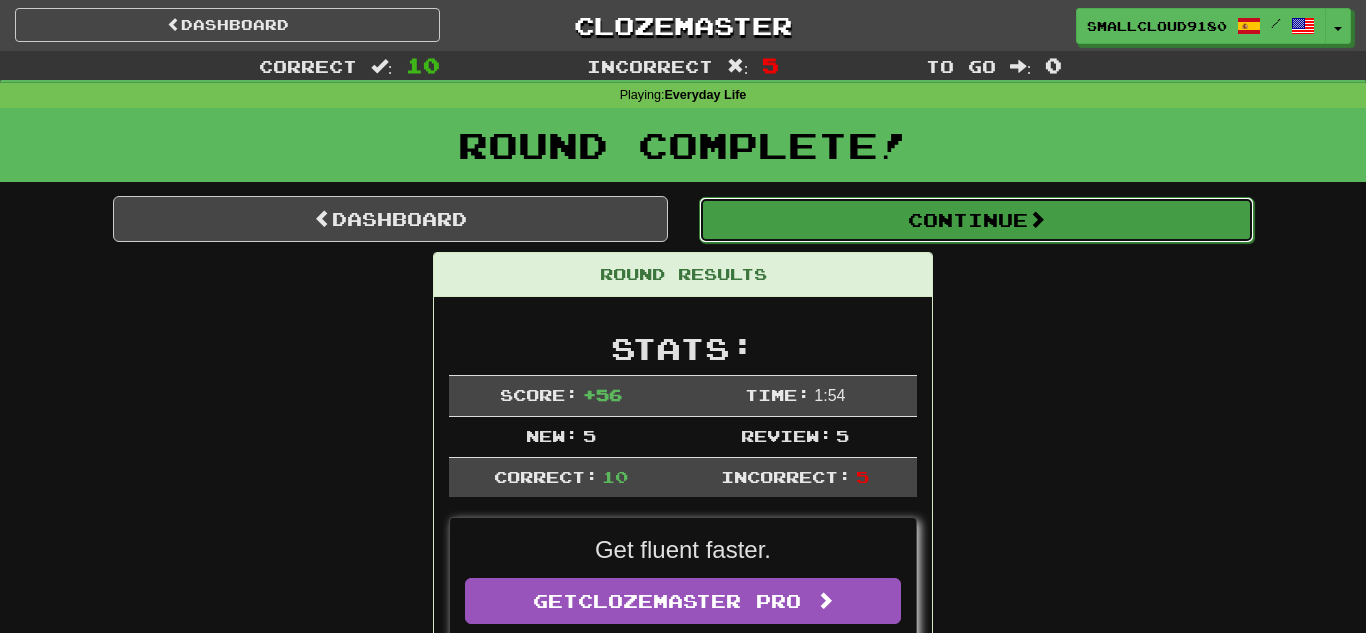 click on "Continue" at bounding box center [976, 220] 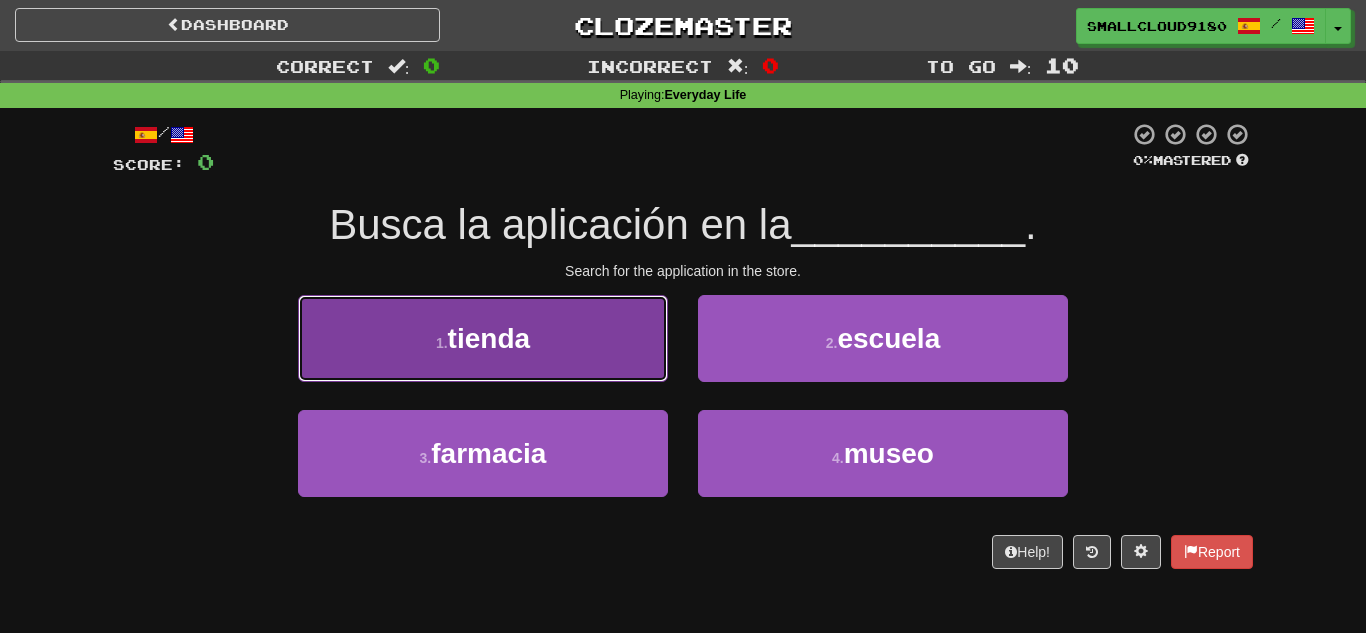 click on "1 .  tienda" at bounding box center [483, 338] 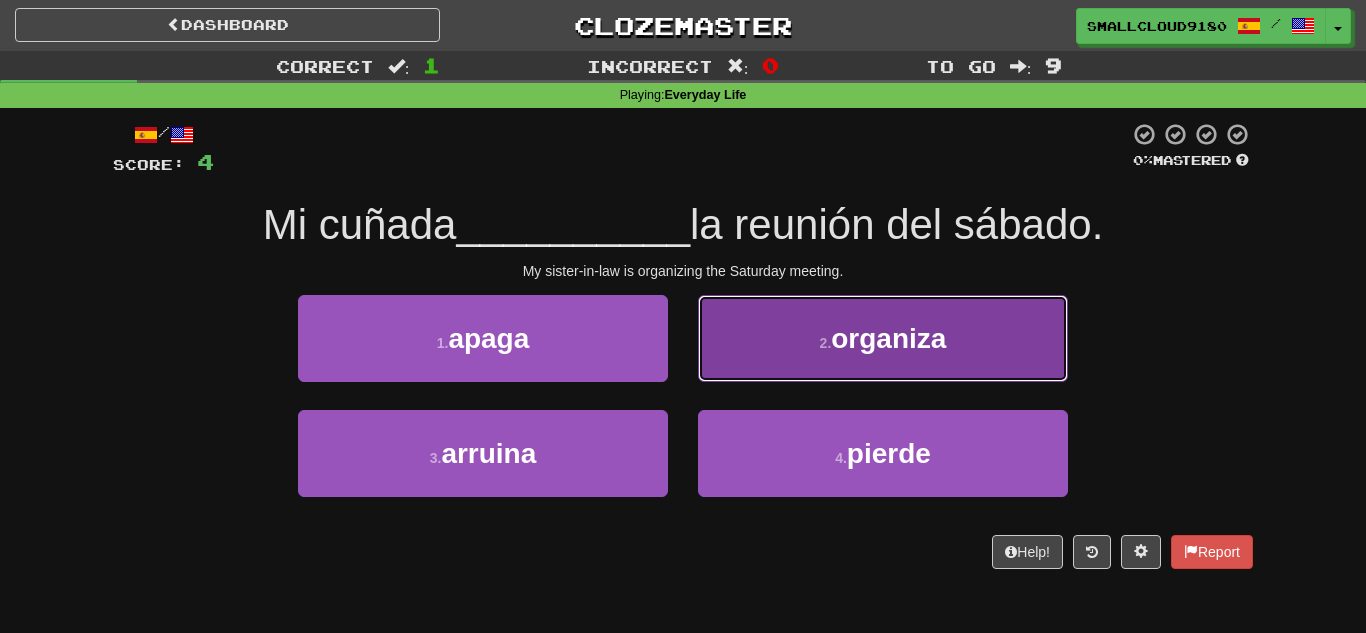 click on "2 .  organiza" at bounding box center [883, 338] 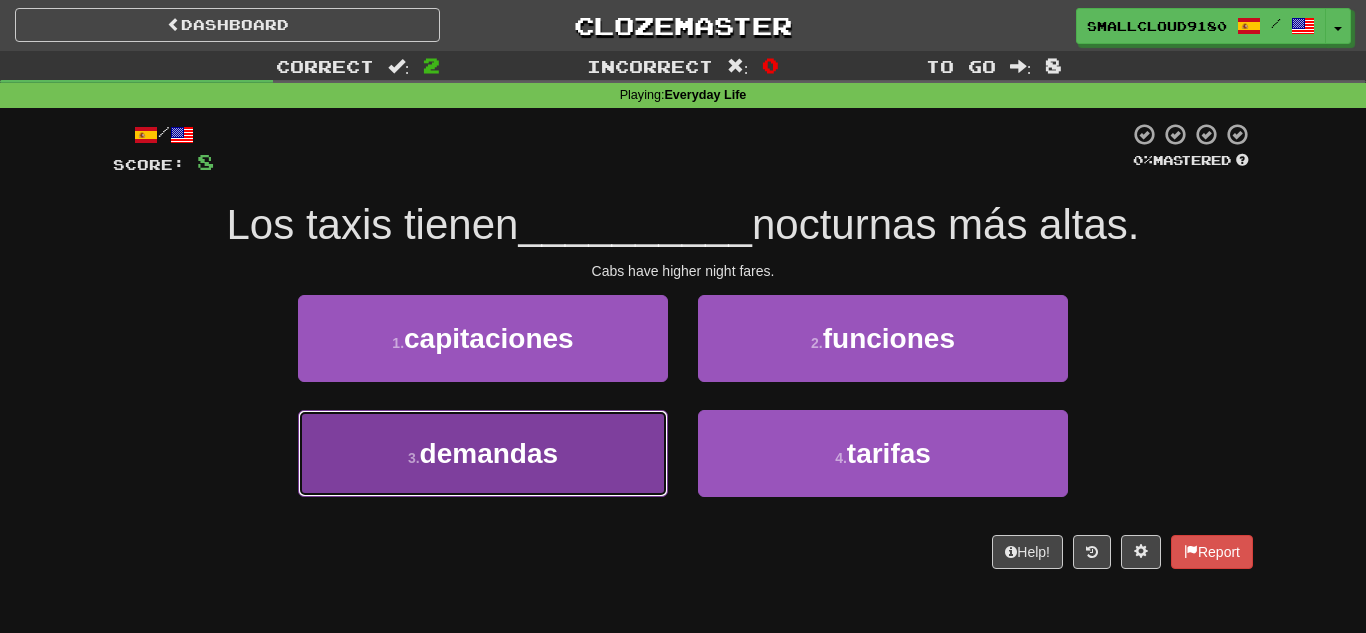 click on "3 .  demandas" at bounding box center [483, 453] 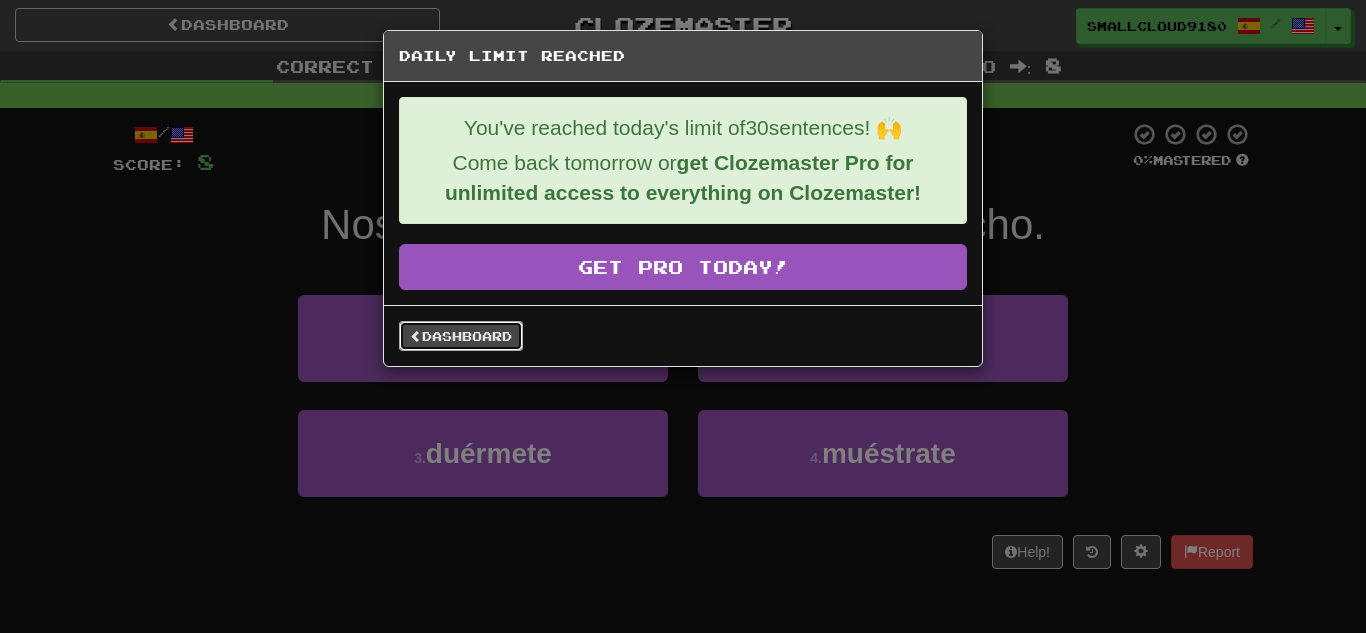 click on "Dashboard" at bounding box center (461, 336) 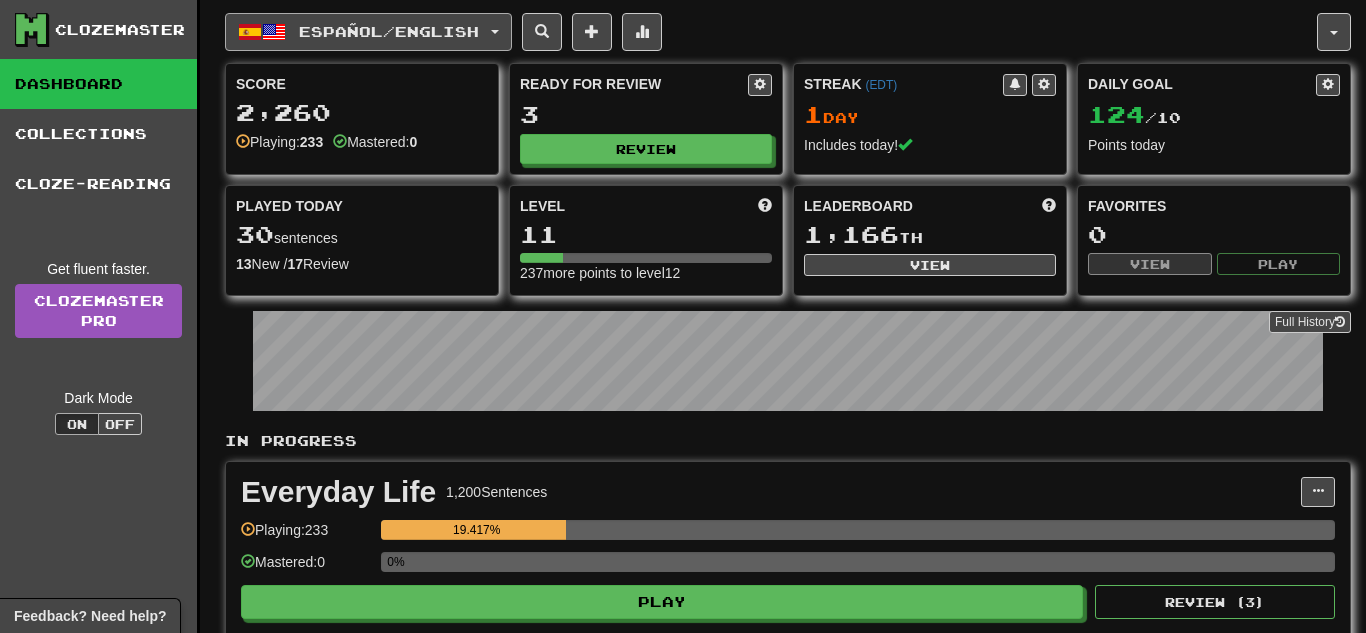 scroll, scrollTop: 0, scrollLeft: 0, axis: both 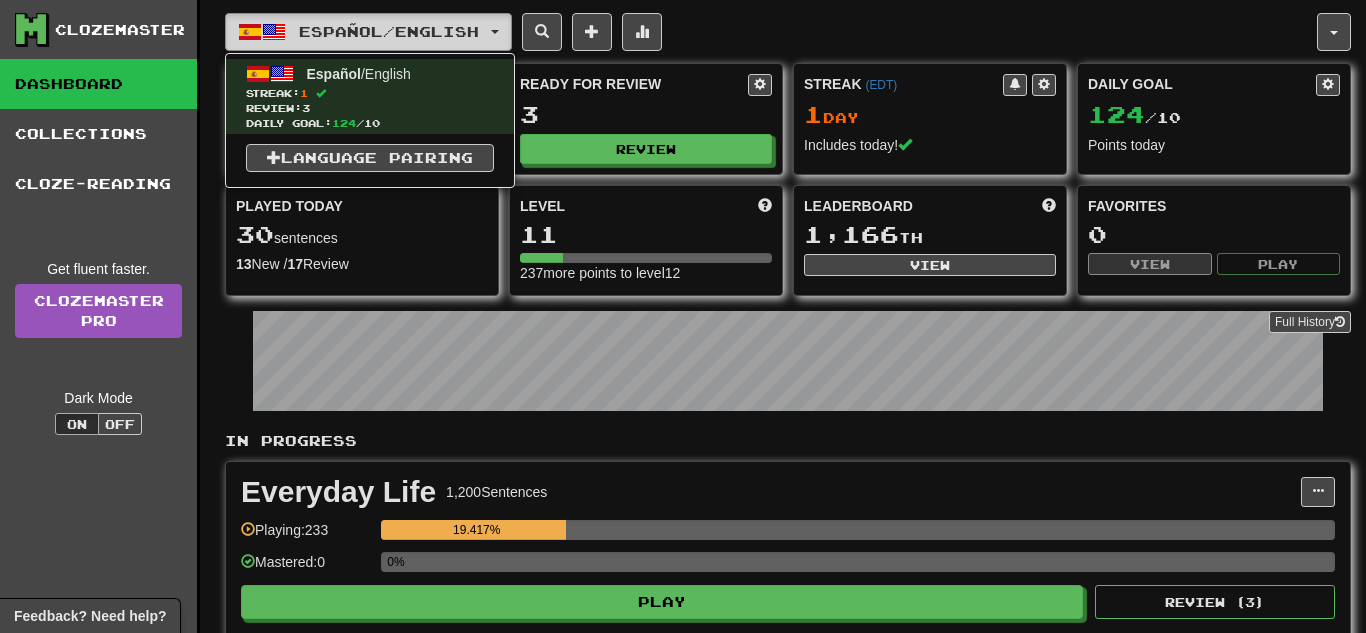 click at bounding box center [274, 32] 